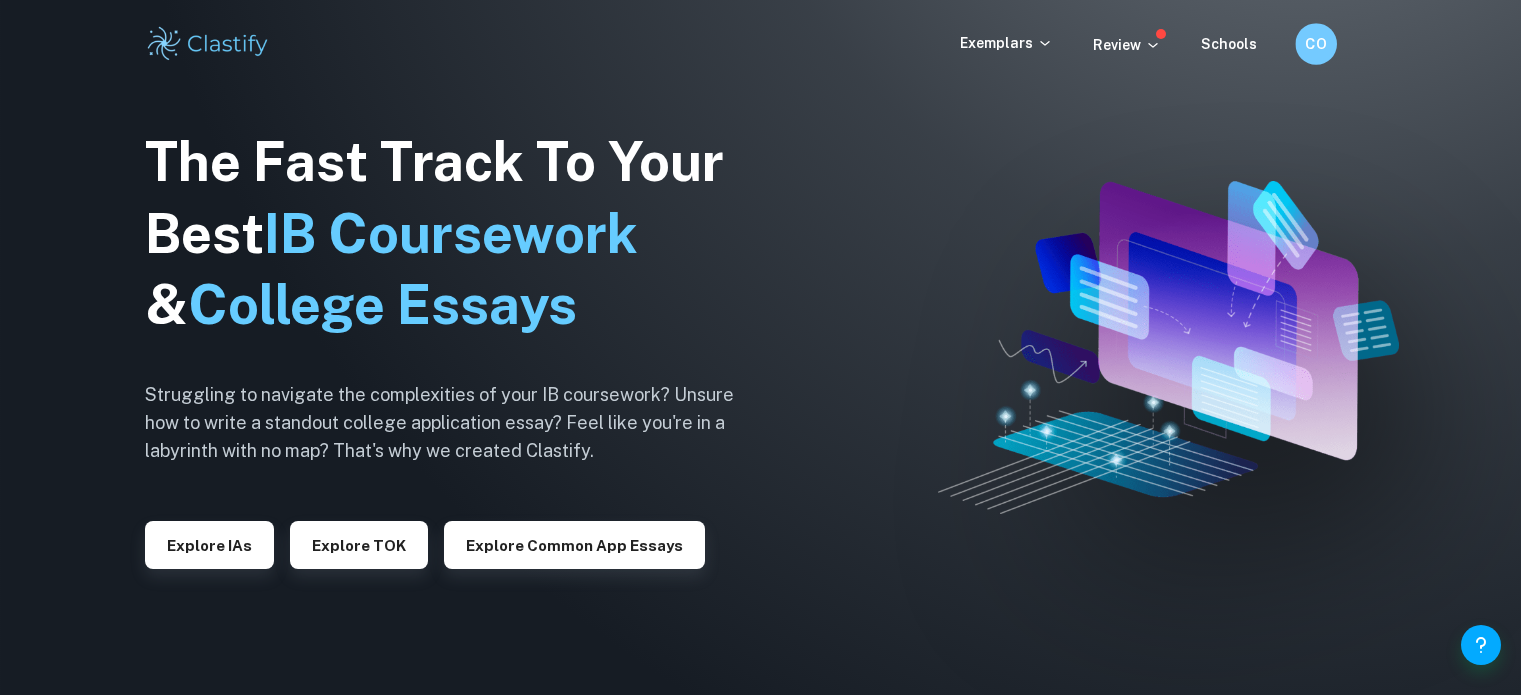 scroll, scrollTop: 0, scrollLeft: 0, axis: both 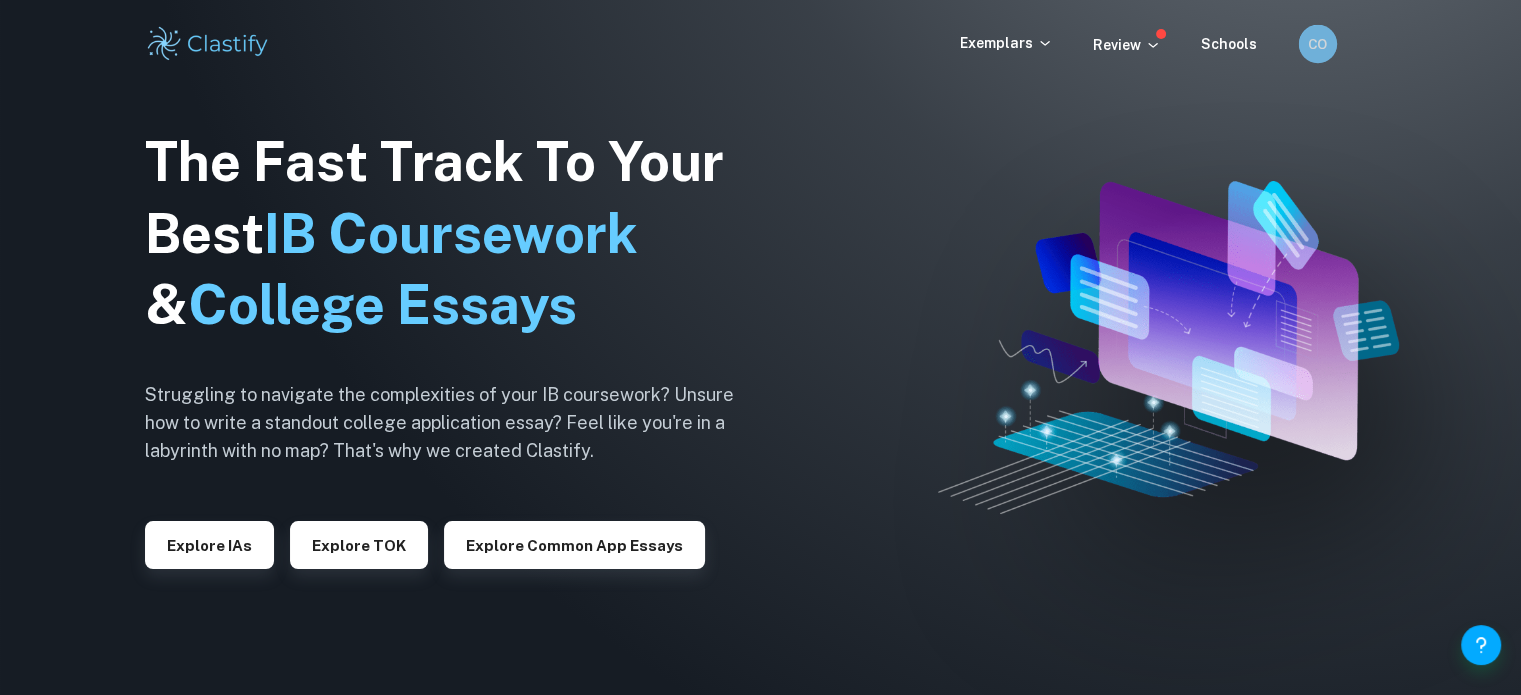 click on "CO" at bounding box center [1317, 43] 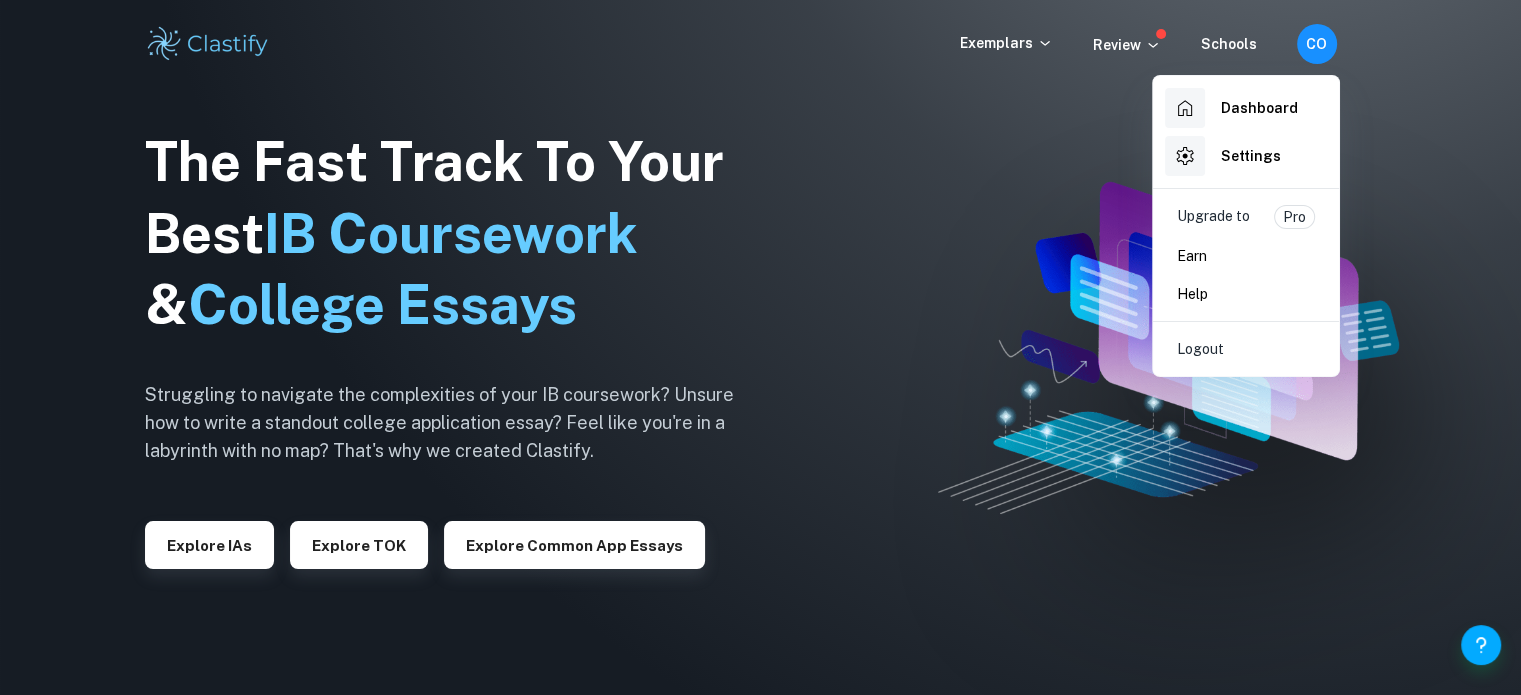 click at bounding box center (760, 347) 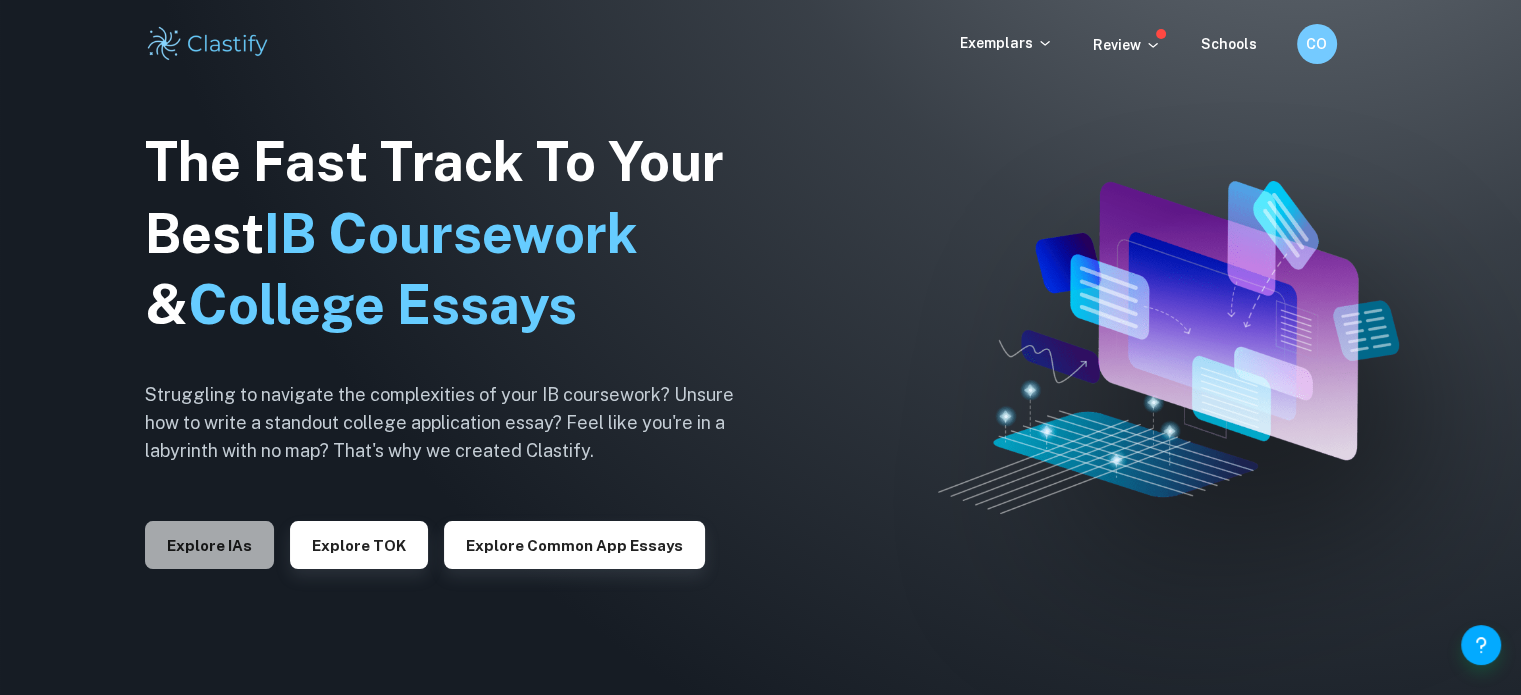 click on "Explore IAs" at bounding box center [209, 545] 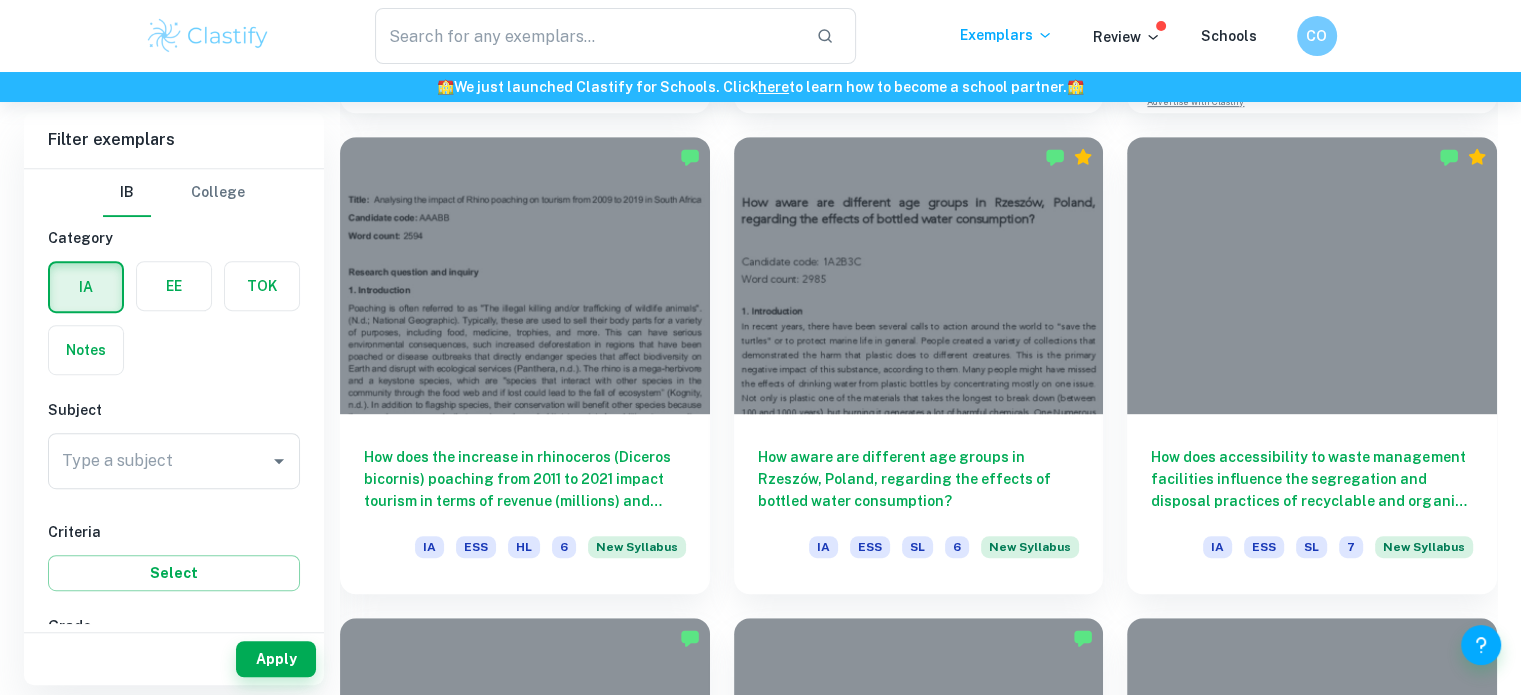 scroll, scrollTop: 1026, scrollLeft: 0, axis: vertical 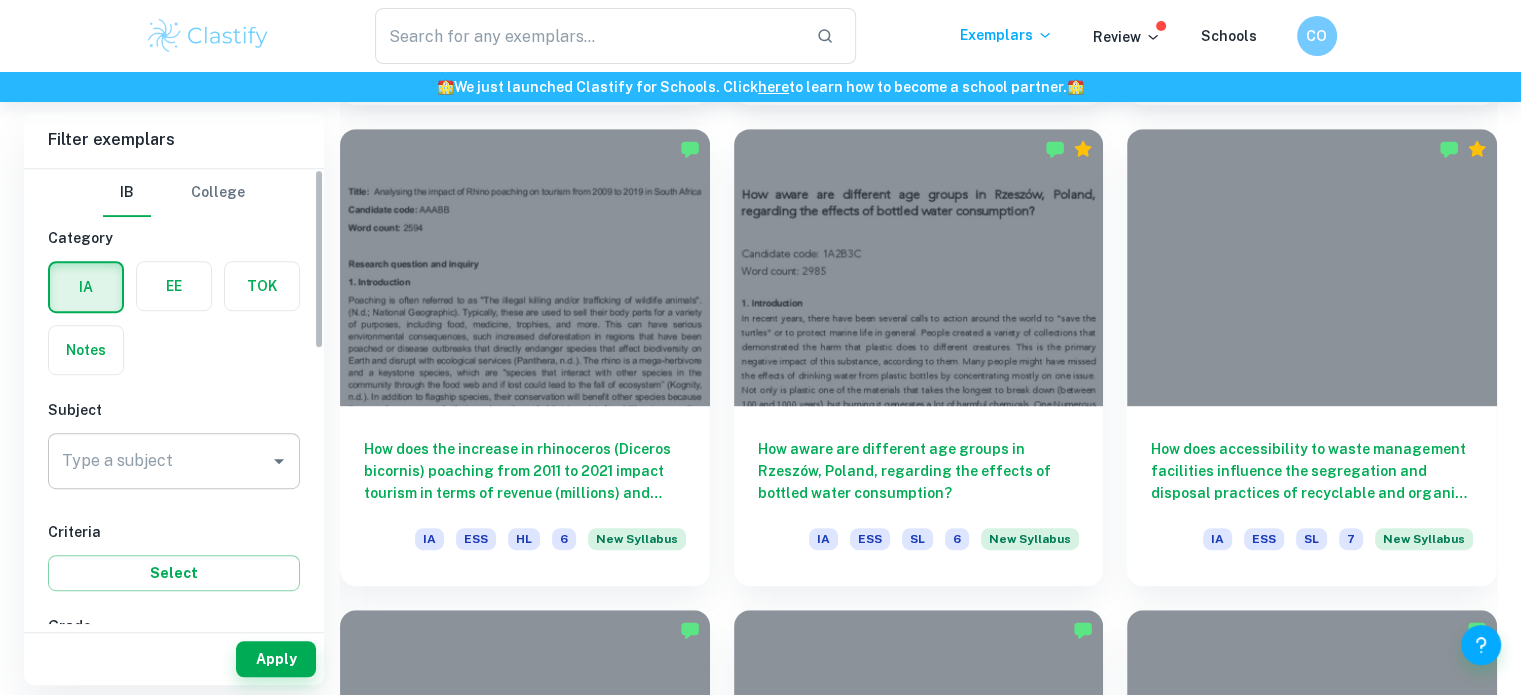click on "Type a subject" at bounding box center (174, 461) 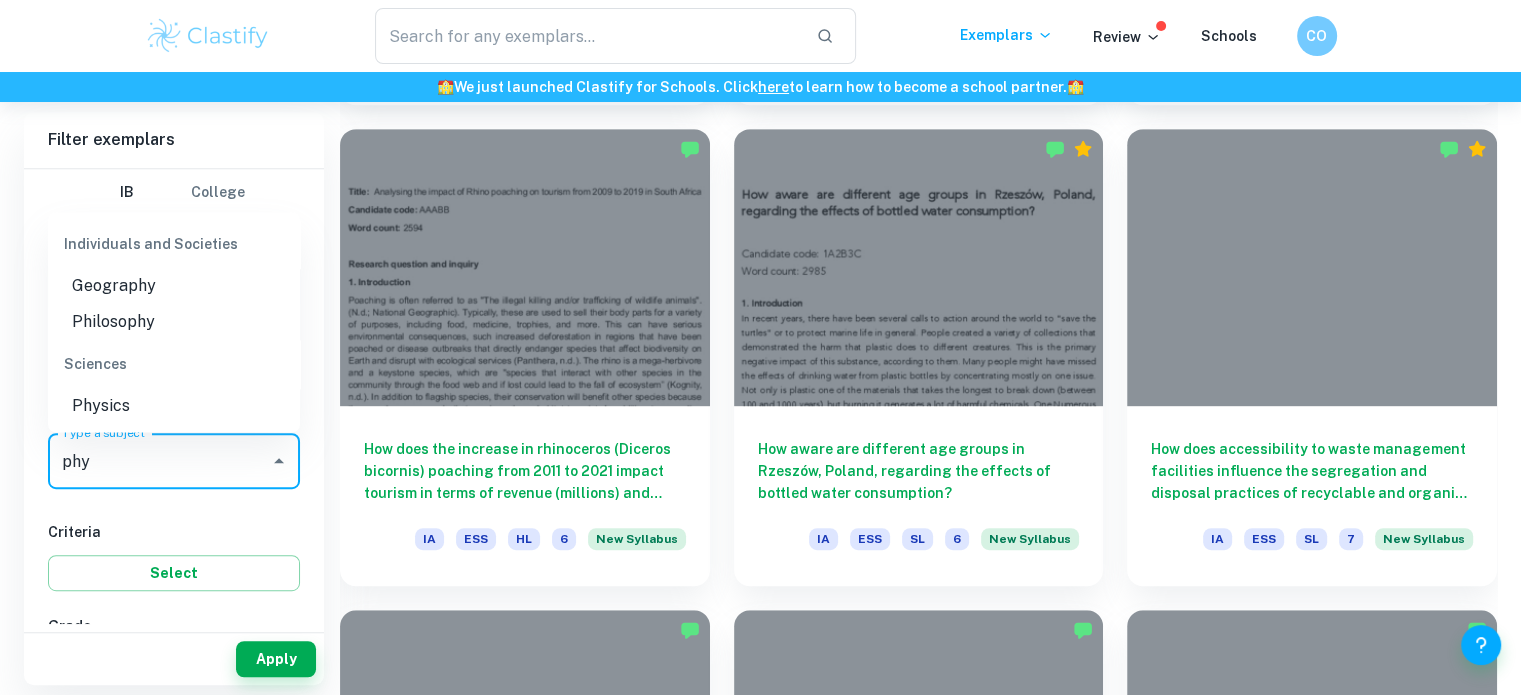 click on "Physics" at bounding box center [174, 406] 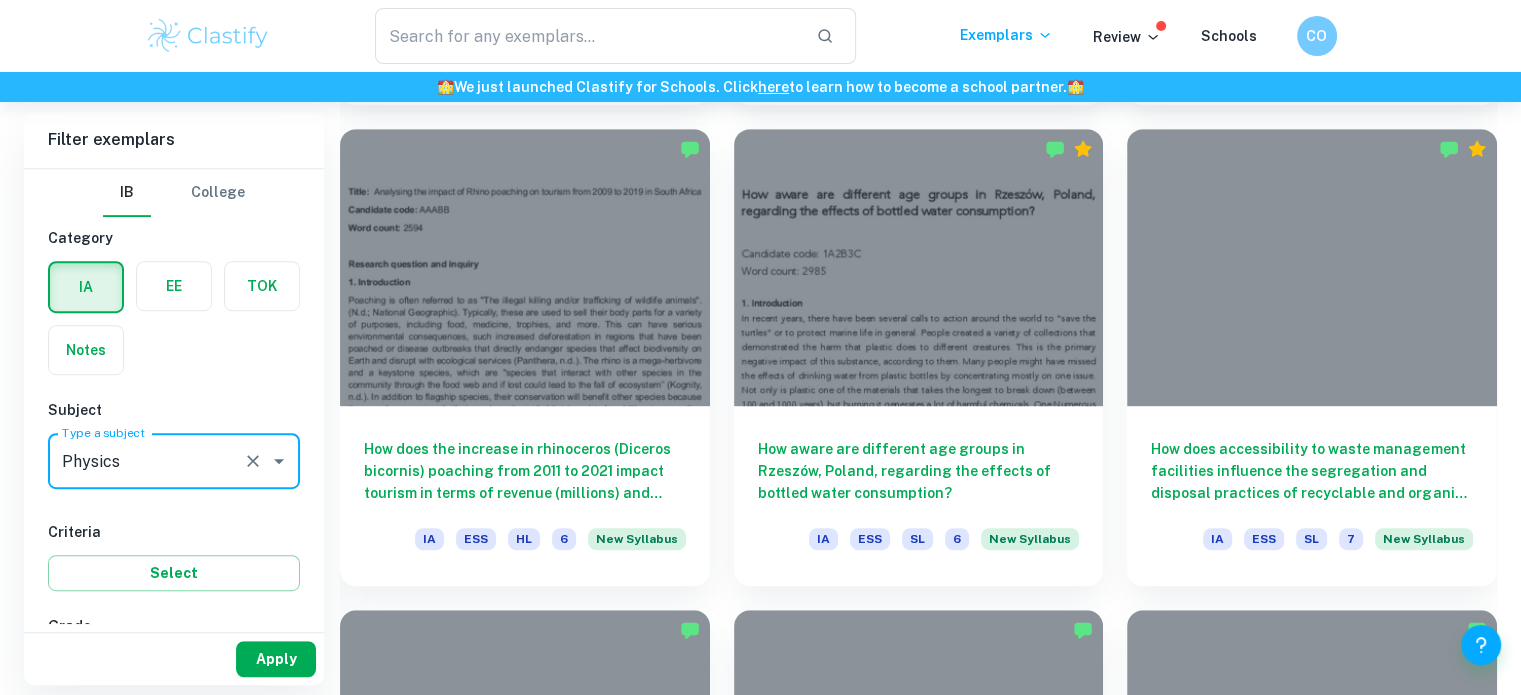 click on "Apply" at bounding box center [276, 659] 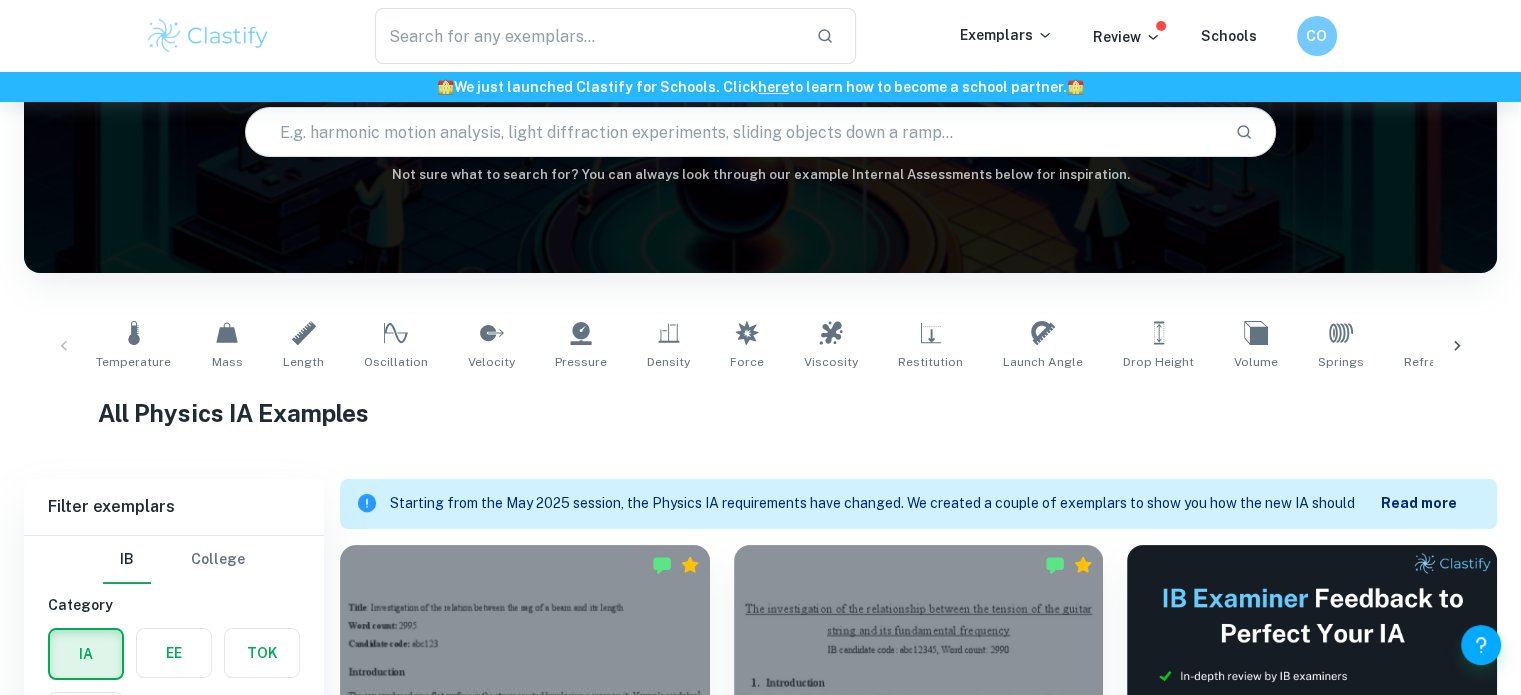 scroll, scrollTop: 194, scrollLeft: 0, axis: vertical 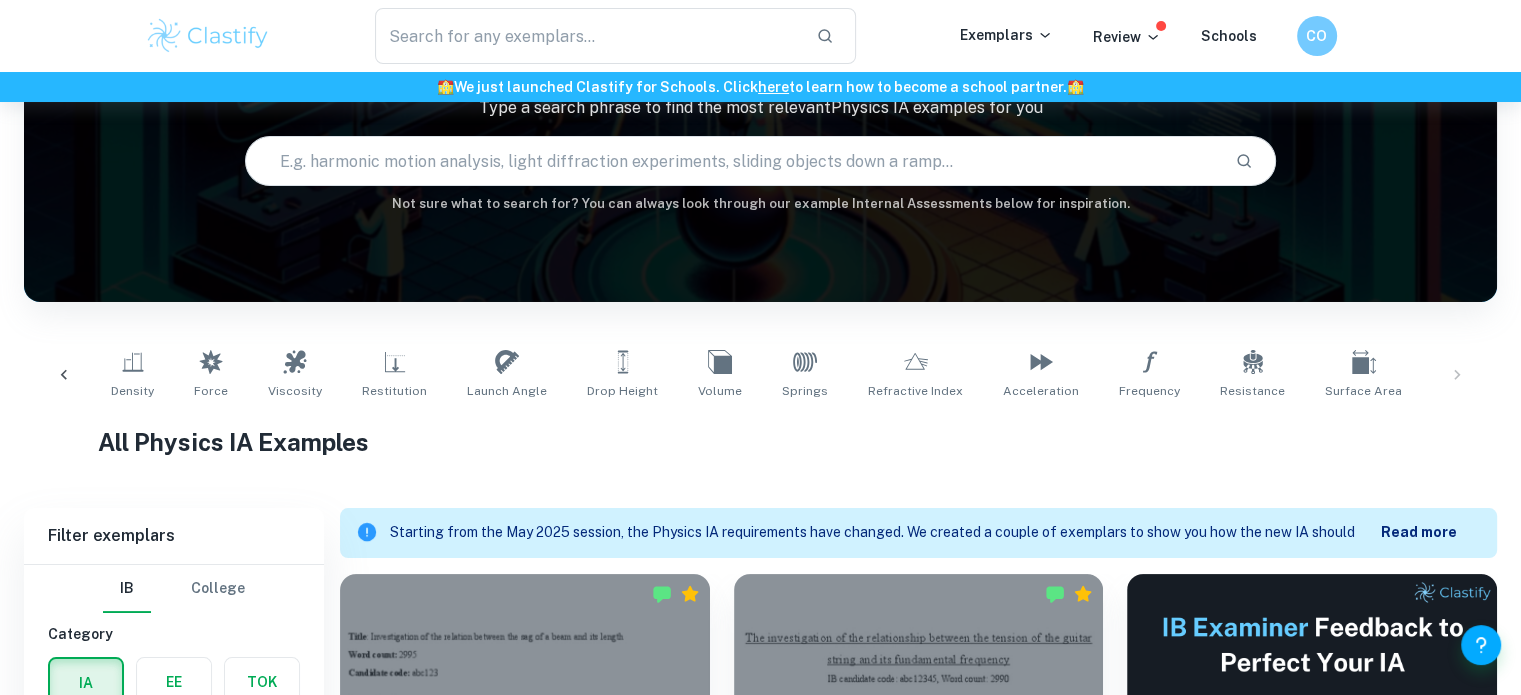 click on "Temperature Mass Length Oscillation Velocity Pressure Density Force Viscosity Restitution Launch Angle Drop Height Volume Springs Refractive Index Acceleration Frequency Resistance Surface Area Energy" at bounding box center (760, 375) 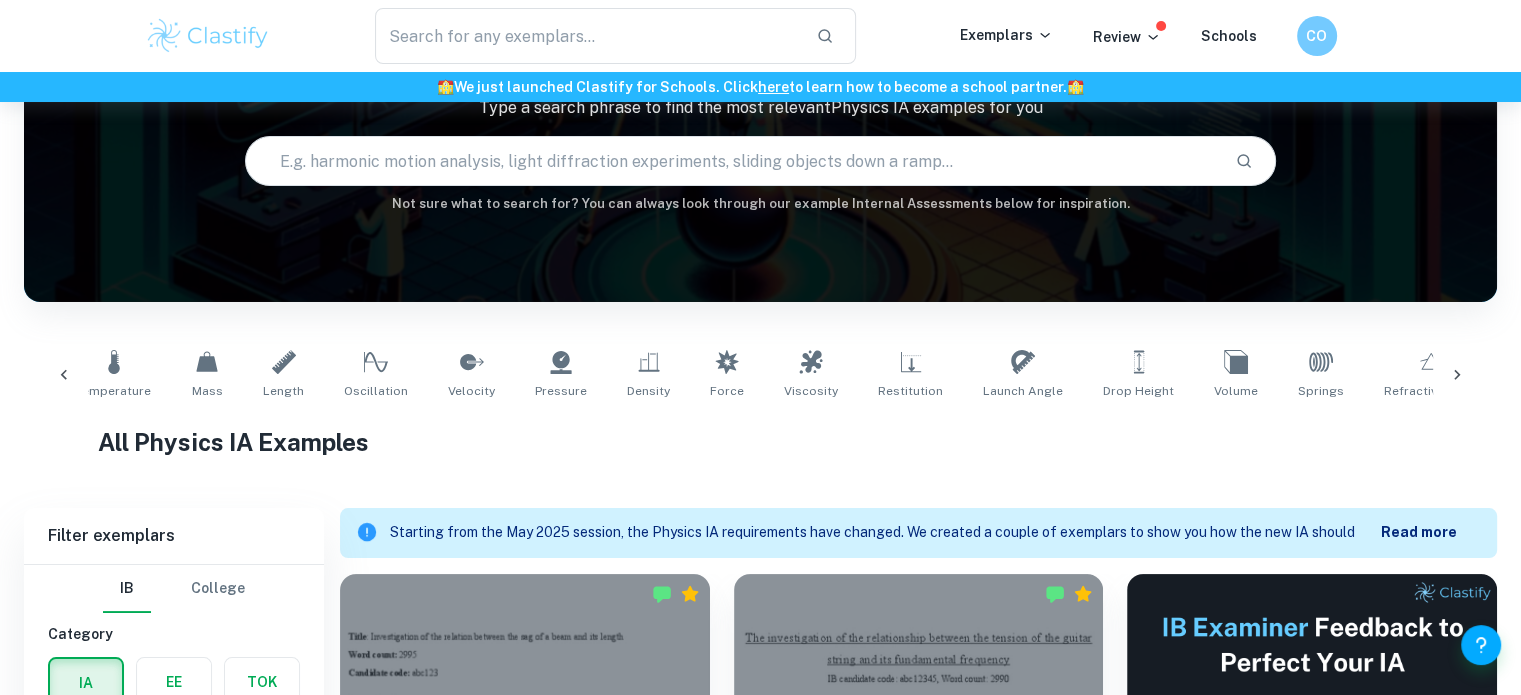 scroll, scrollTop: 0, scrollLeft: 0, axis: both 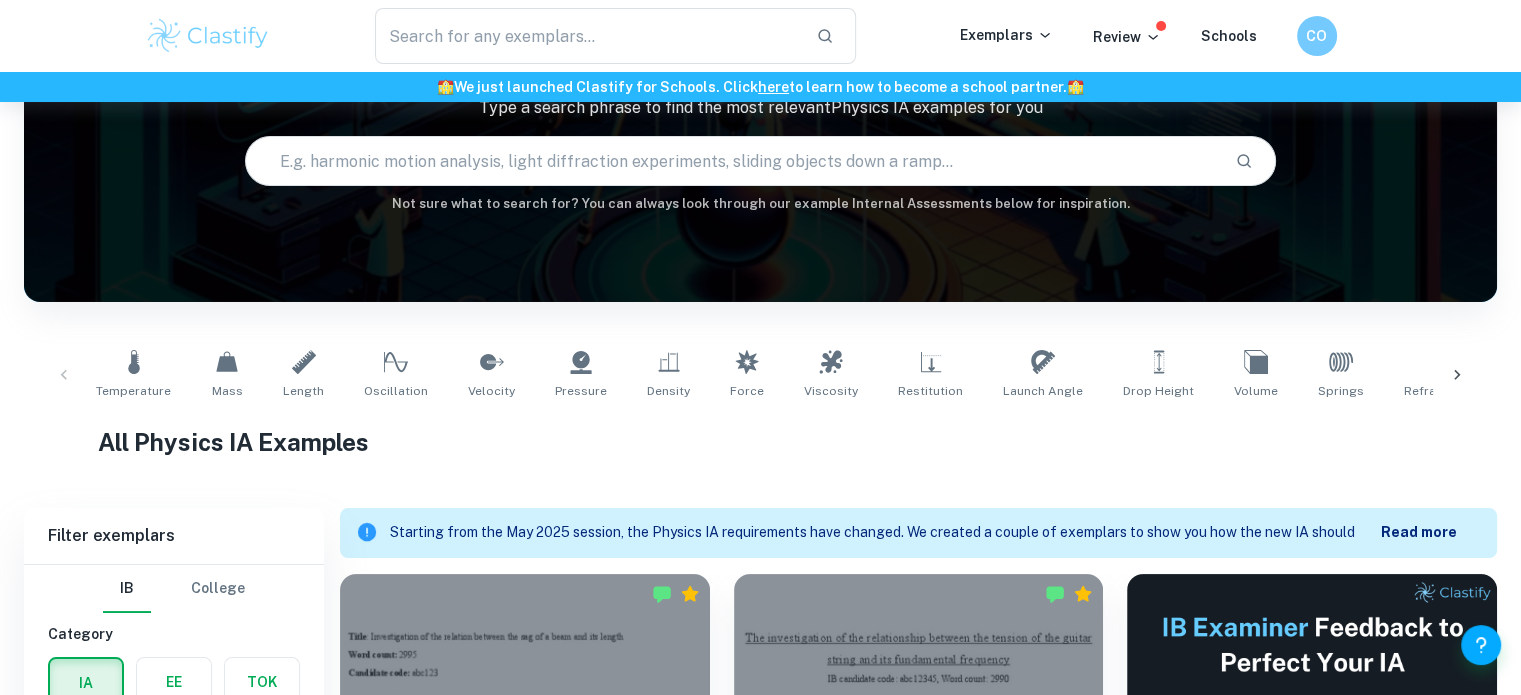 click at bounding box center [732, 161] 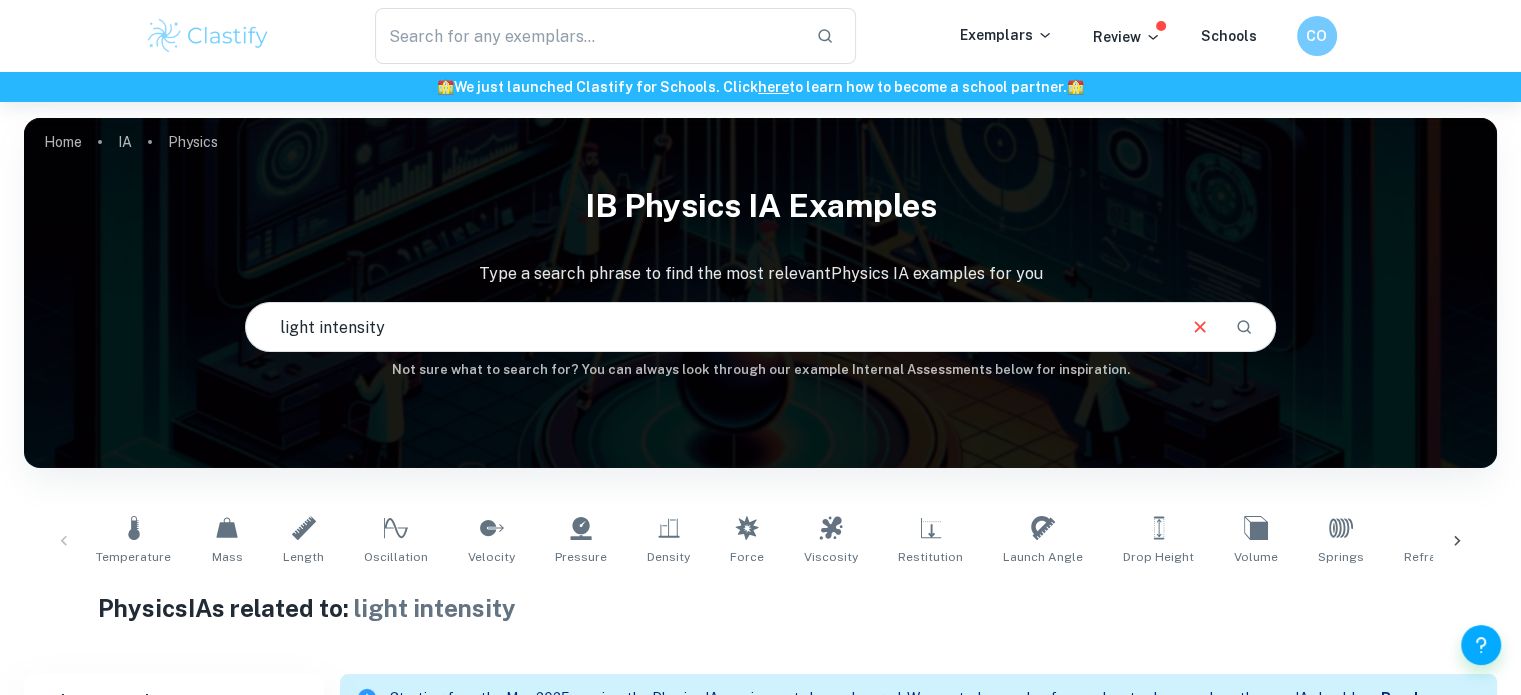 scroll, scrollTop: 0, scrollLeft: 0, axis: both 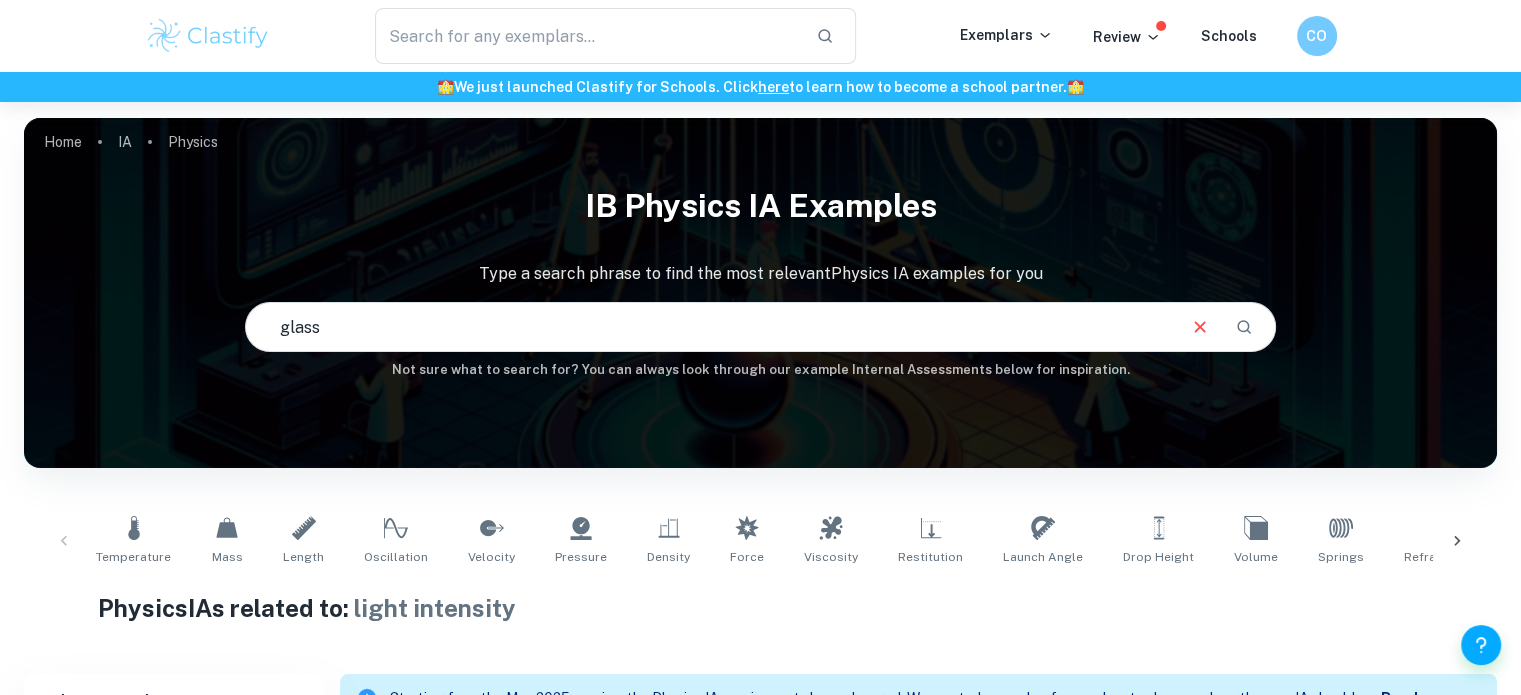 type on "glass" 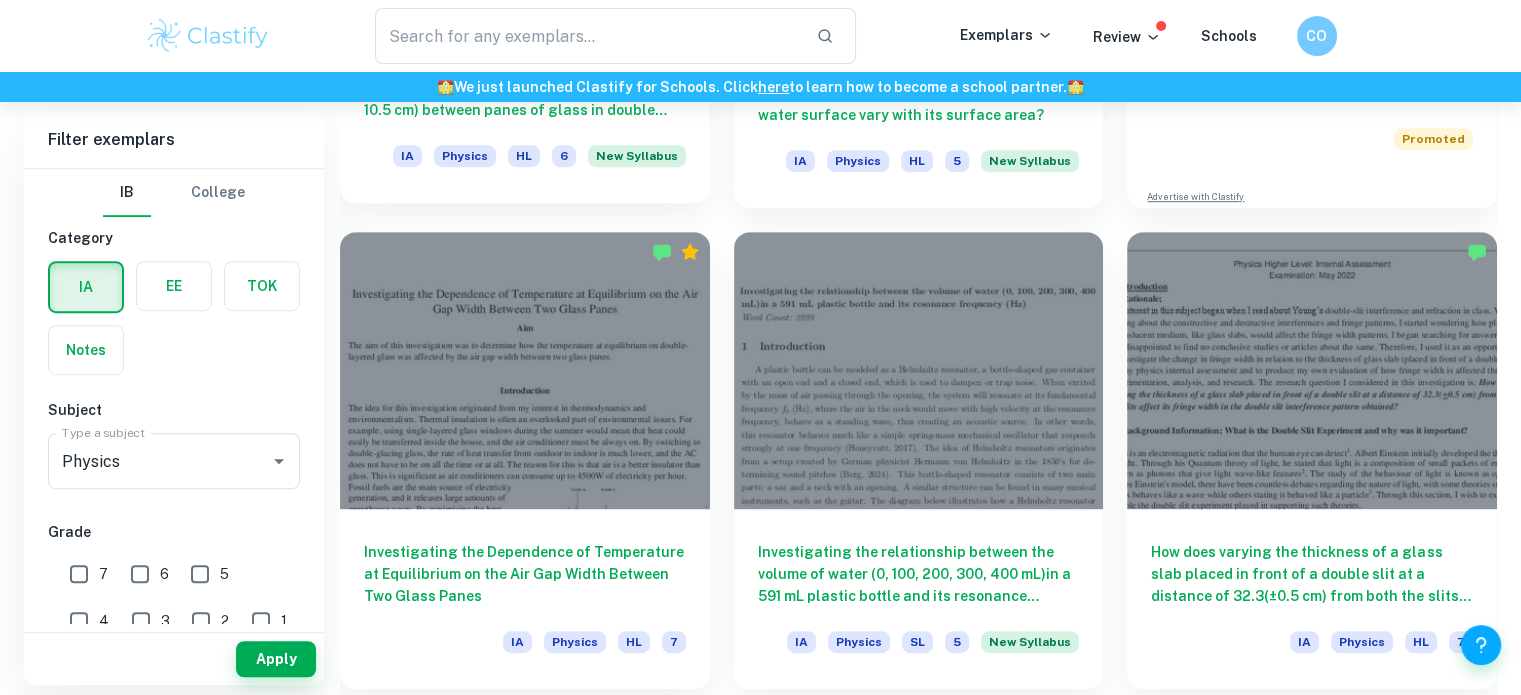 scroll, scrollTop: 993, scrollLeft: 0, axis: vertical 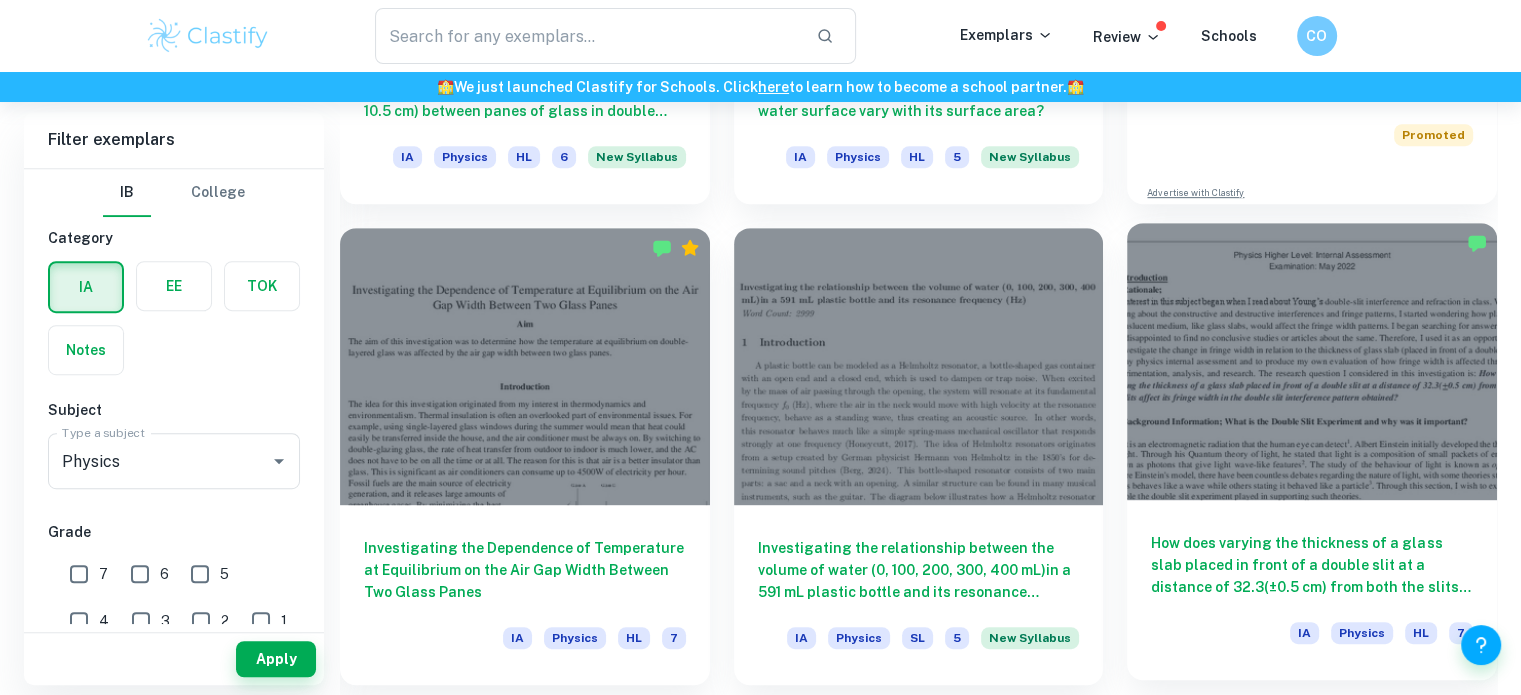 click on "How does  varying the thickness of a glass slab placed in front of a double slit at a distance of 32.3(±0.5 cm) from both  the slits affect its fringe width in the double slit interference pattern obtained?" at bounding box center [1312, 565] 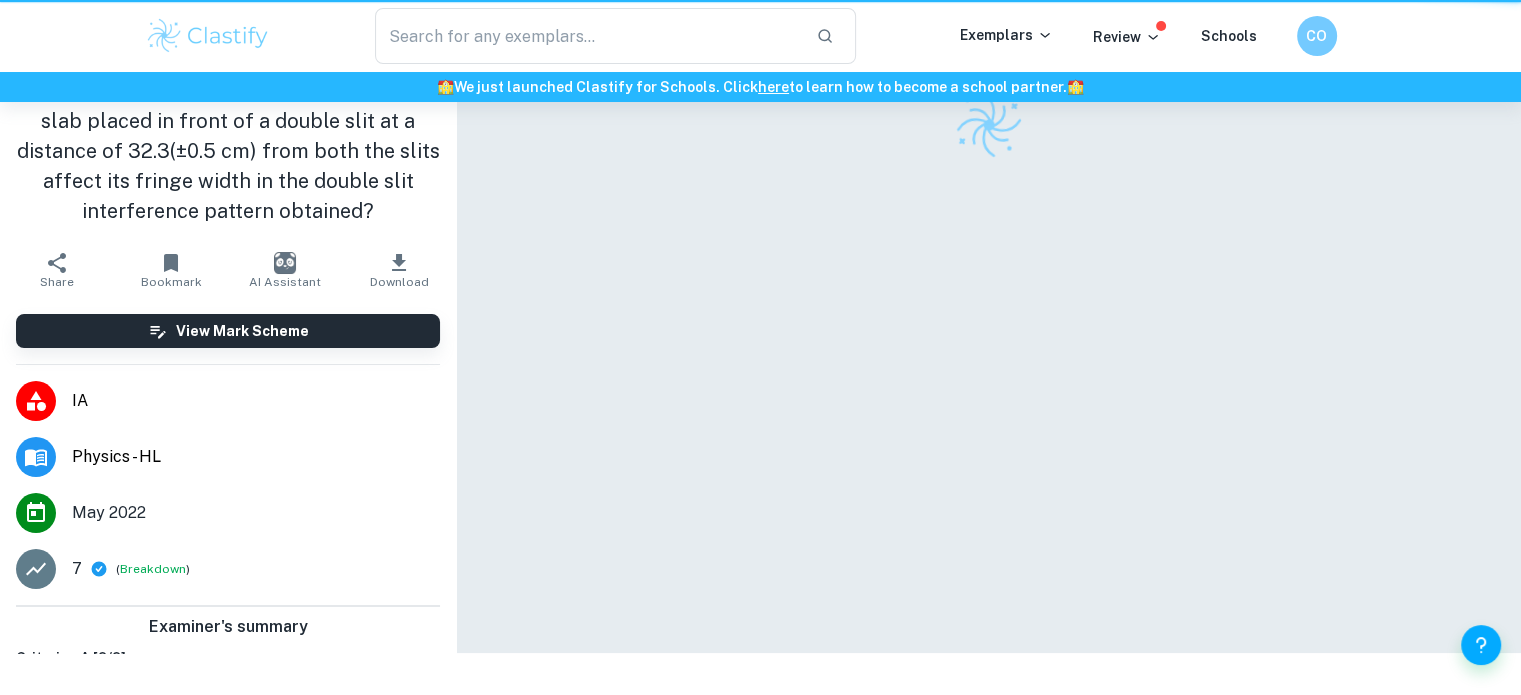 scroll, scrollTop: 0, scrollLeft: 0, axis: both 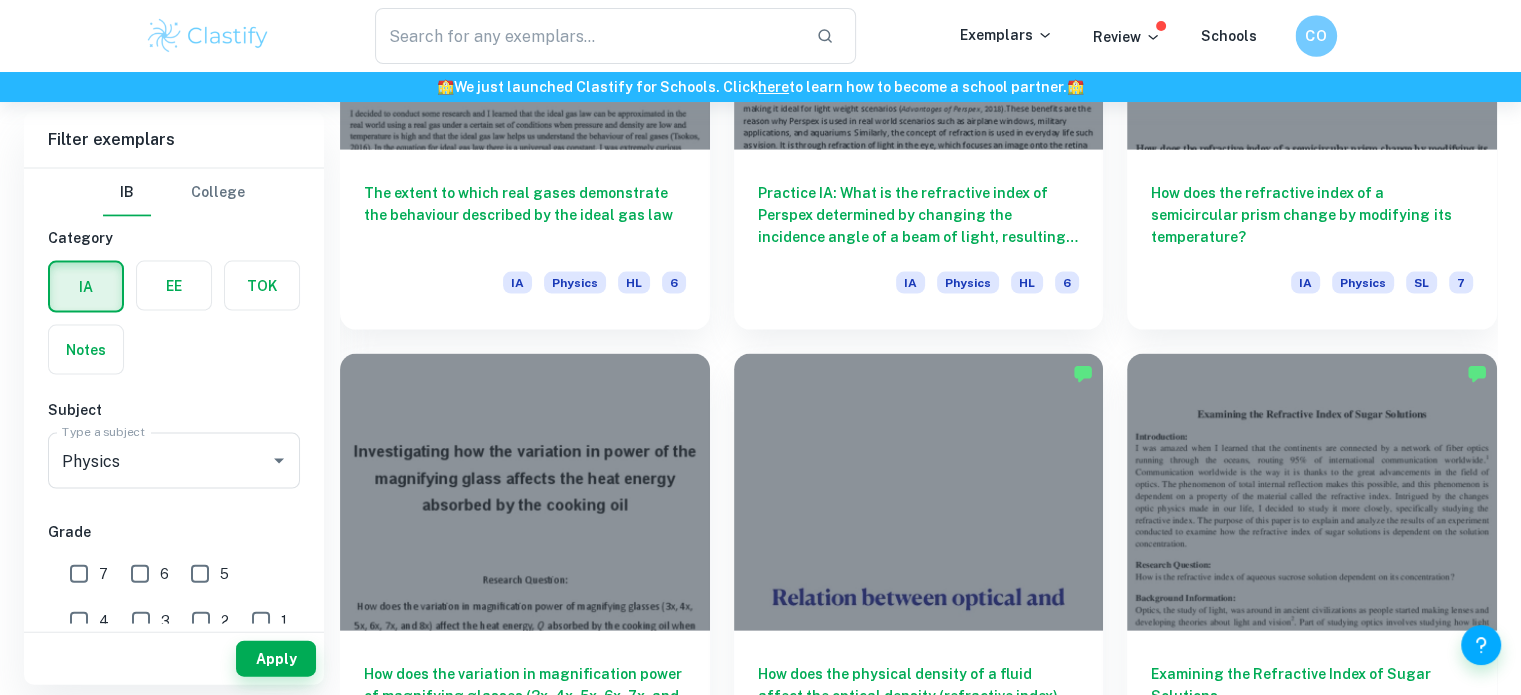 click on "CO" at bounding box center (1316, 36) 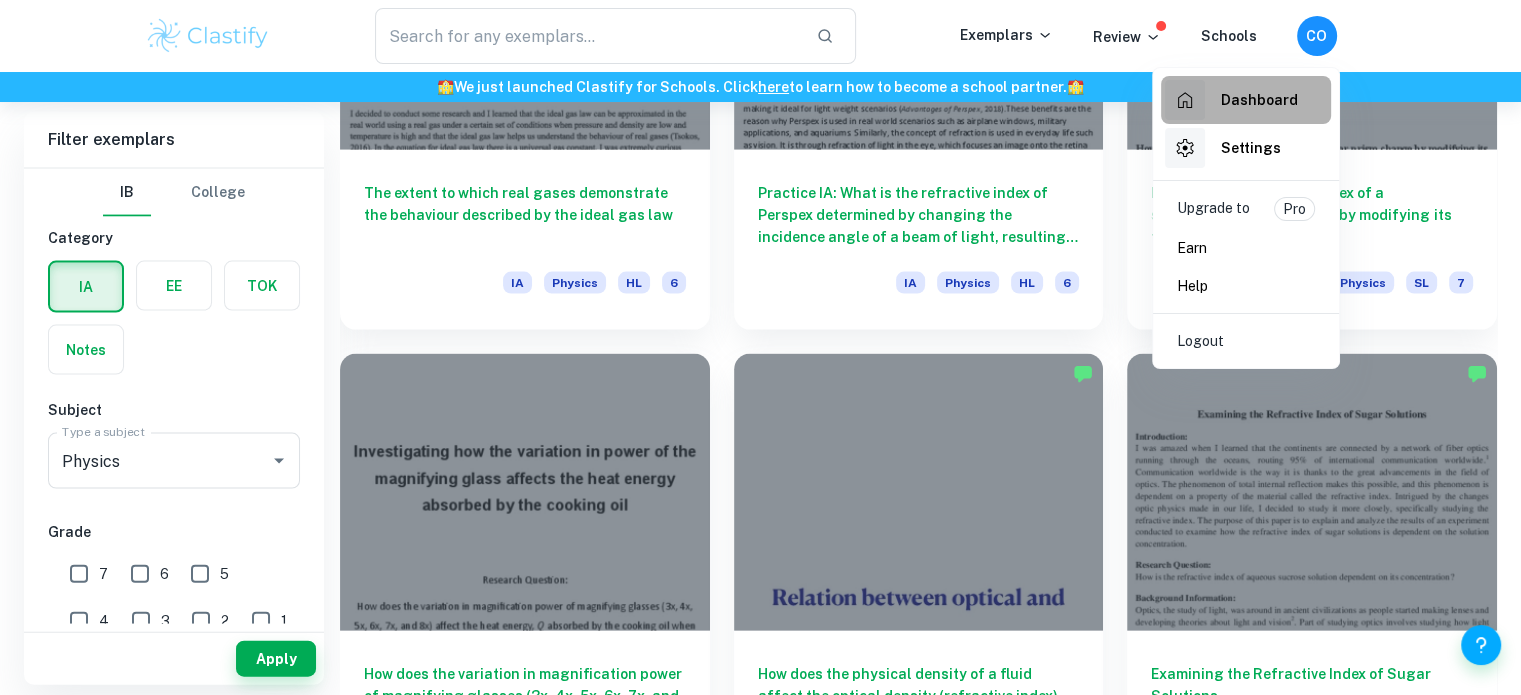 click on "Dashboard" at bounding box center (1259, 100) 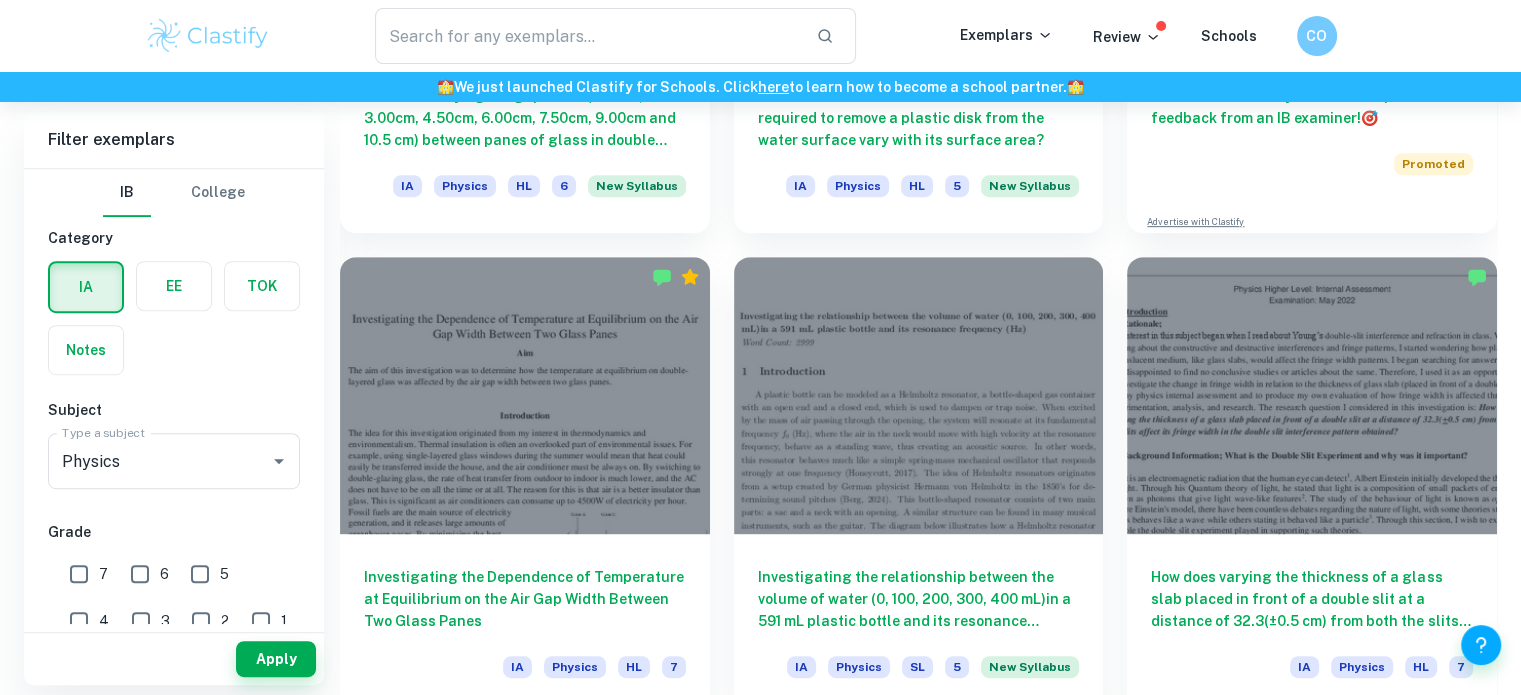 scroll, scrollTop: 1090, scrollLeft: 0, axis: vertical 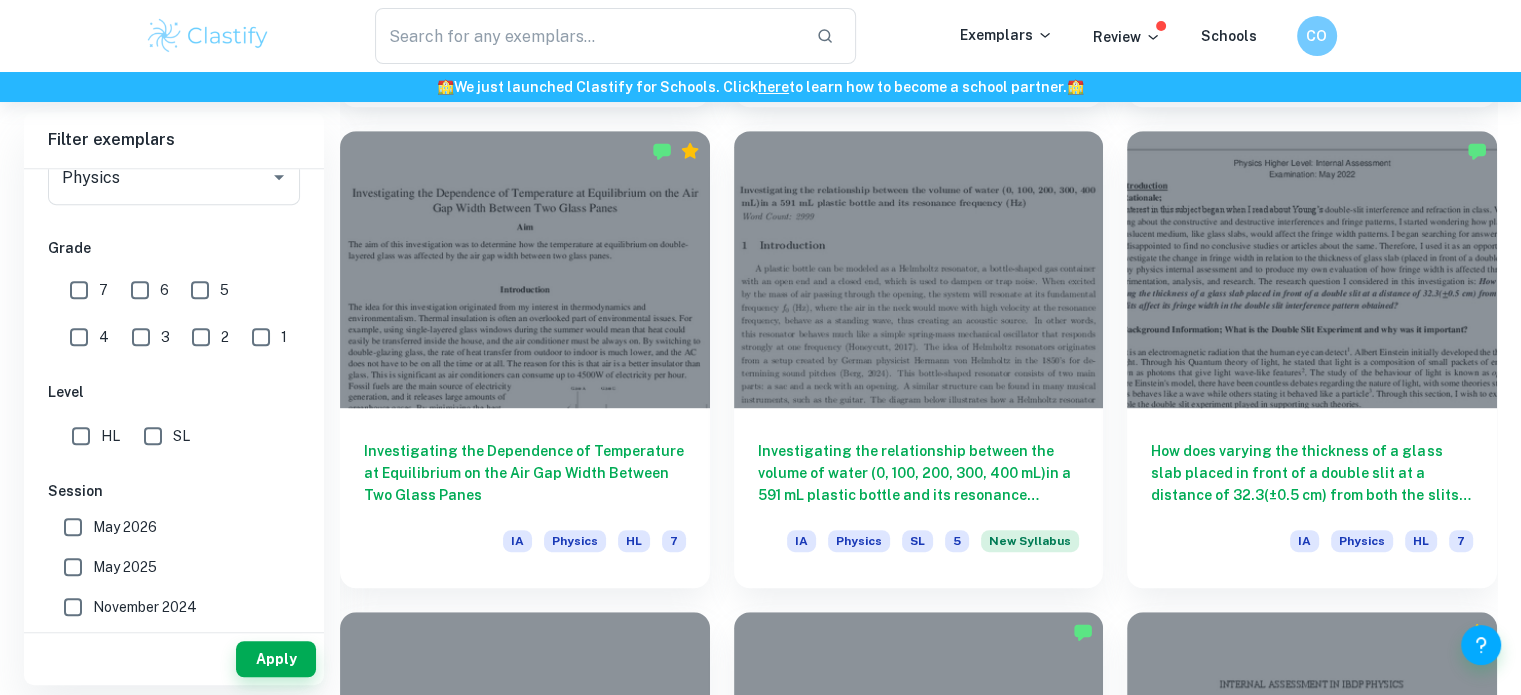 click on "7" at bounding box center (79, 290) 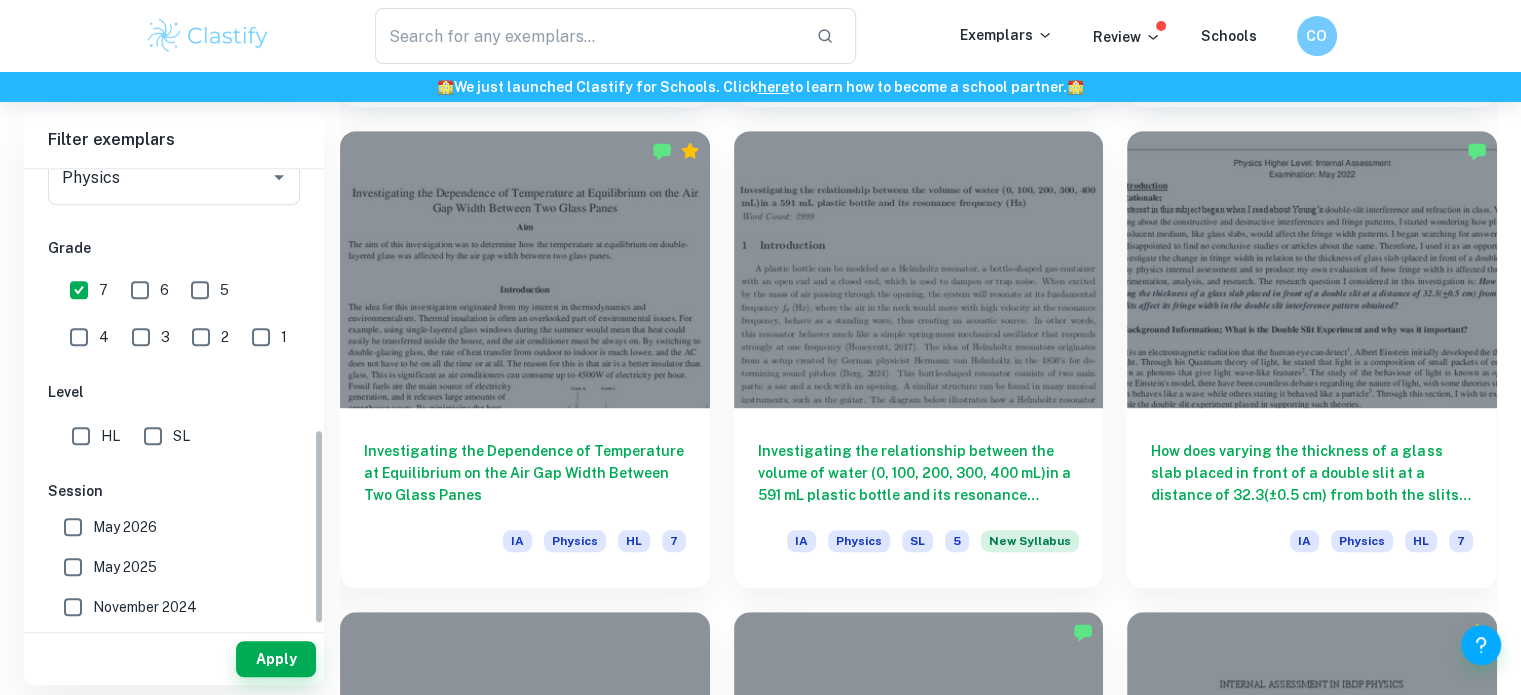 scroll, scrollTop: 604, scrollLeft: 0, axis: vertical 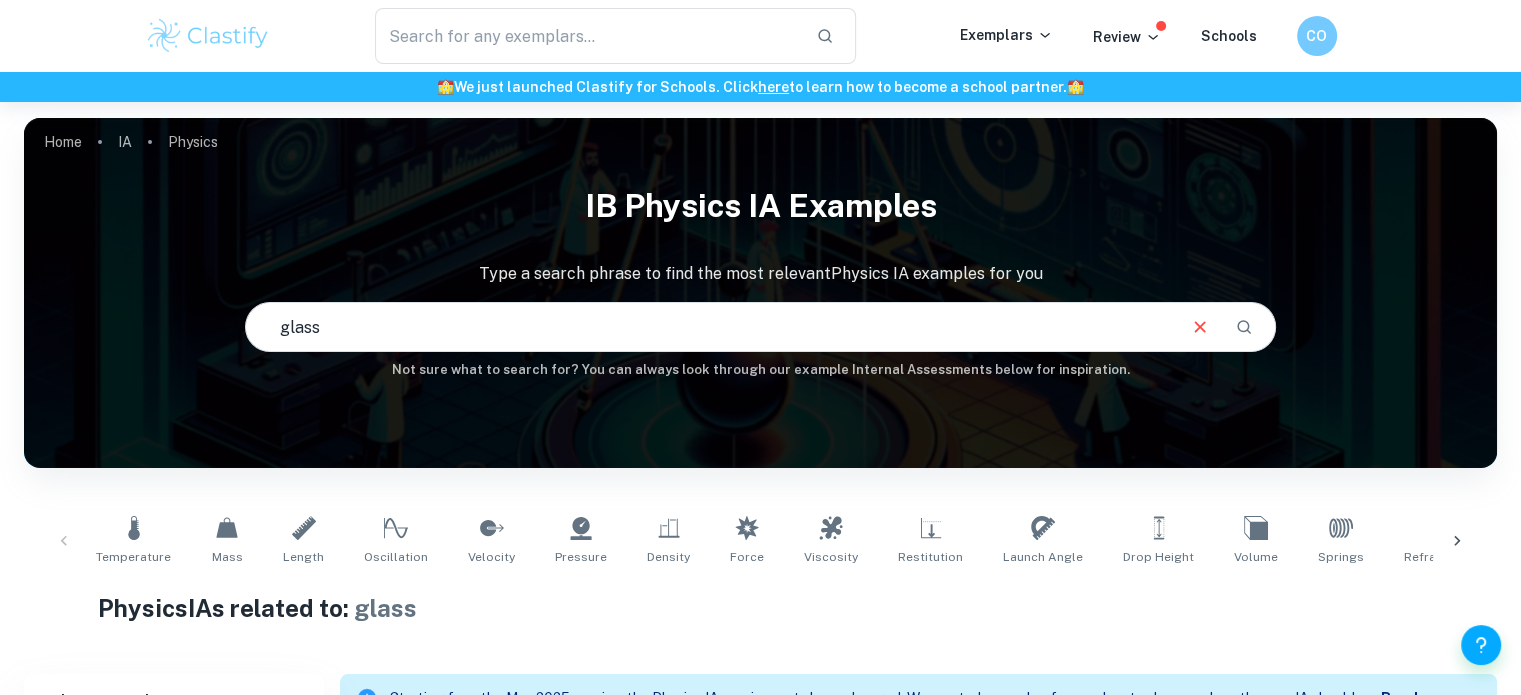 click on "glass" at bounding box center [709, 327] 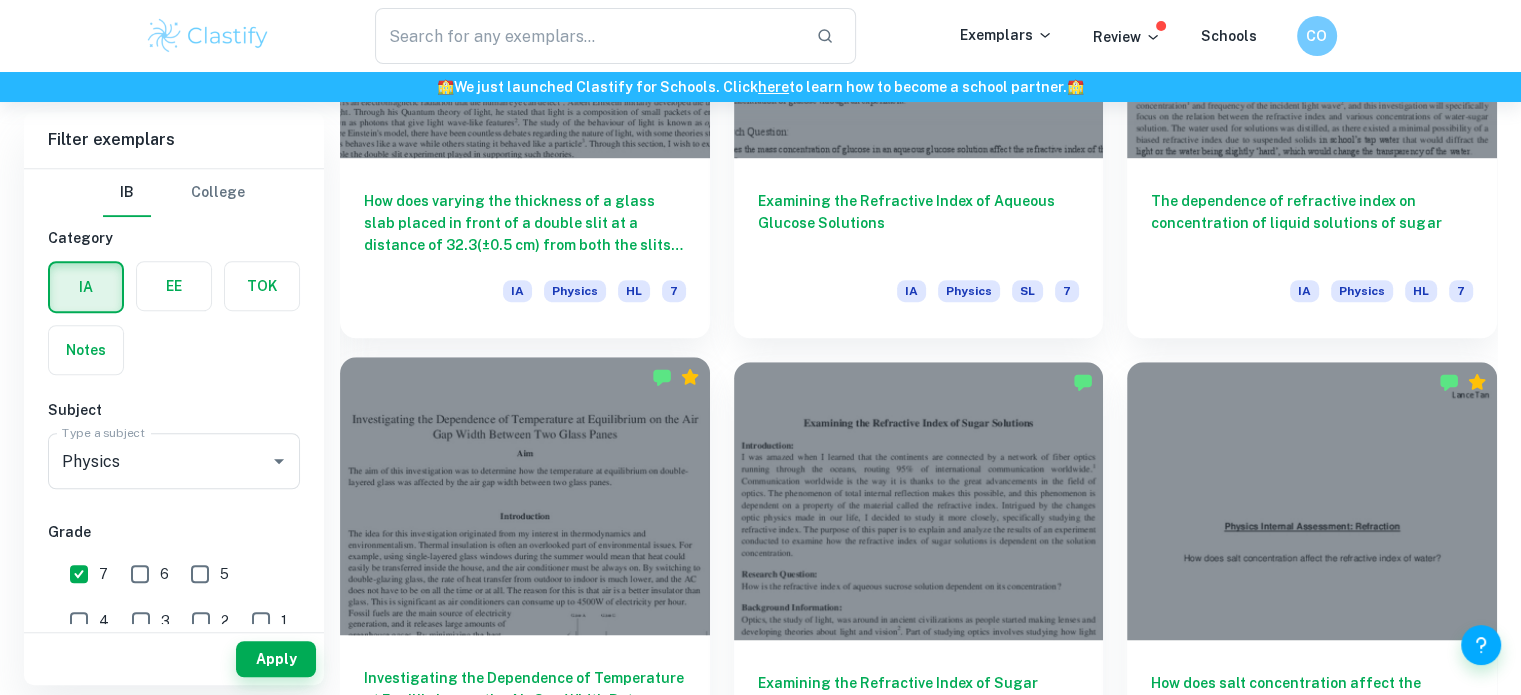 scroll, scrollTop: 0, scrollLeft: 0, axis: both 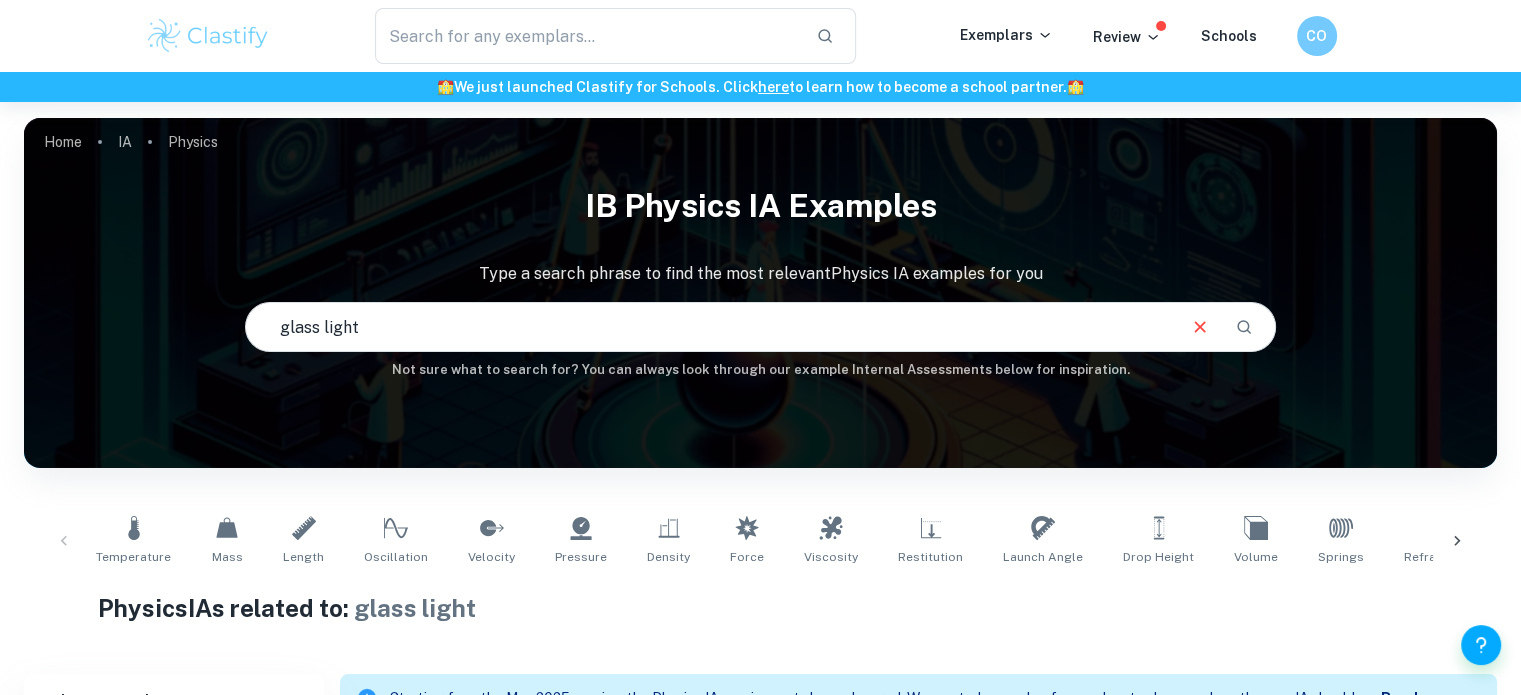 click on "glass light" at bounding box center [709, 327] 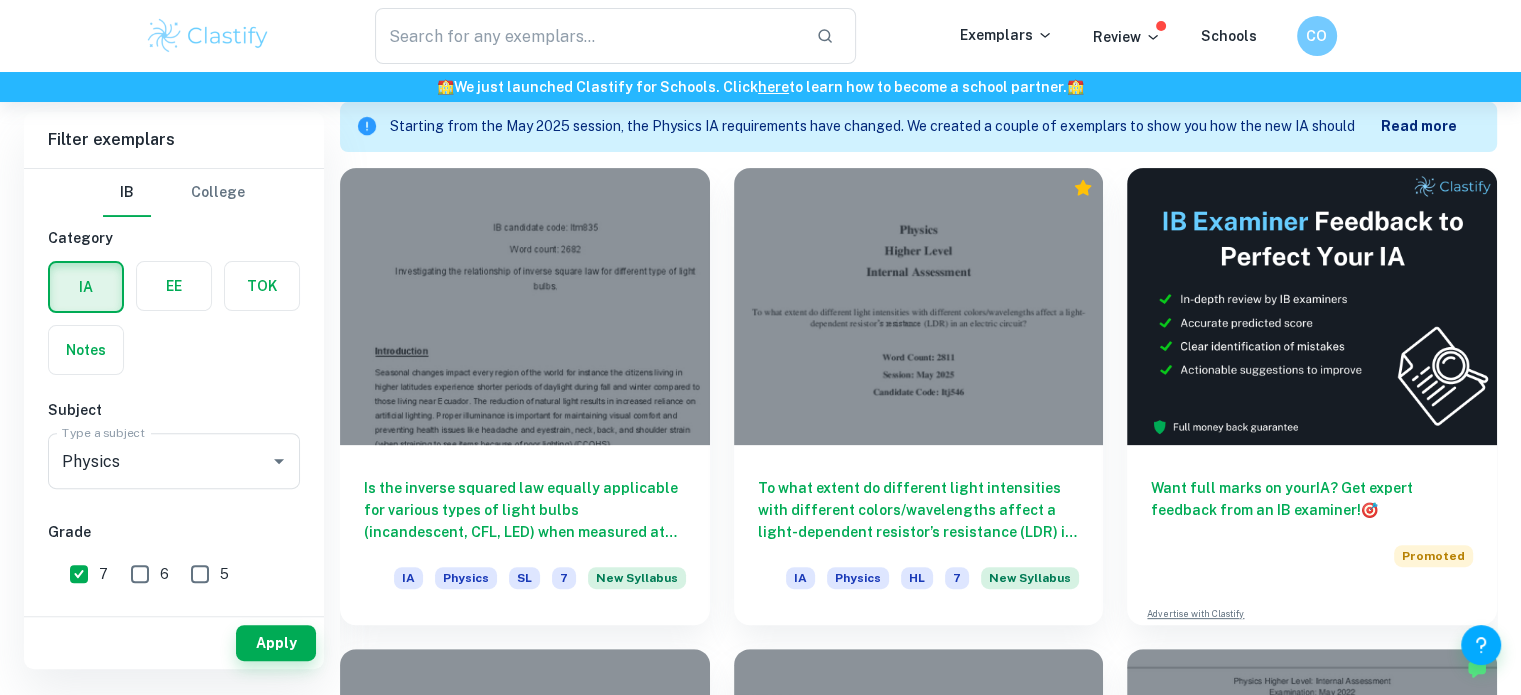 scroll, scrollTop: 0, scrollLeft: 0, axis: both 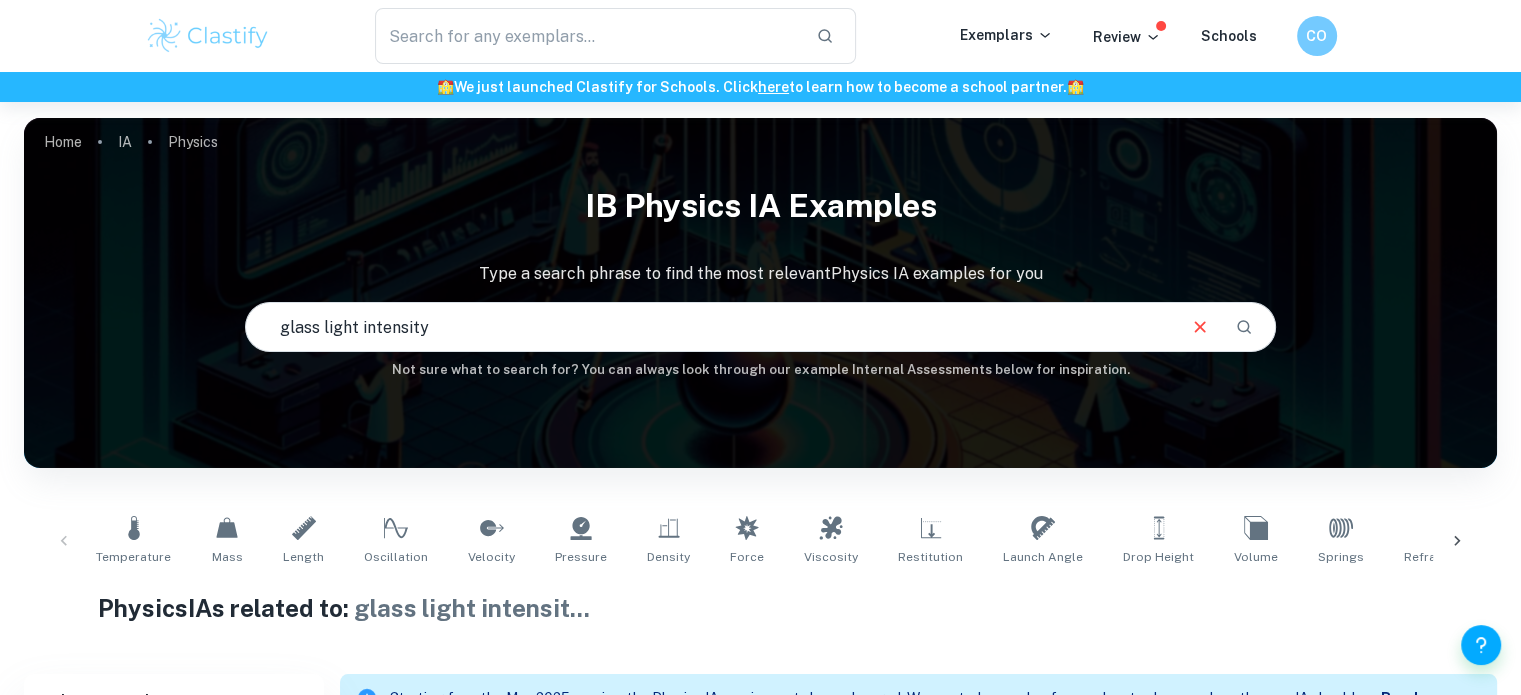 click on "glass light intensity" at bounding box center [709, 327] 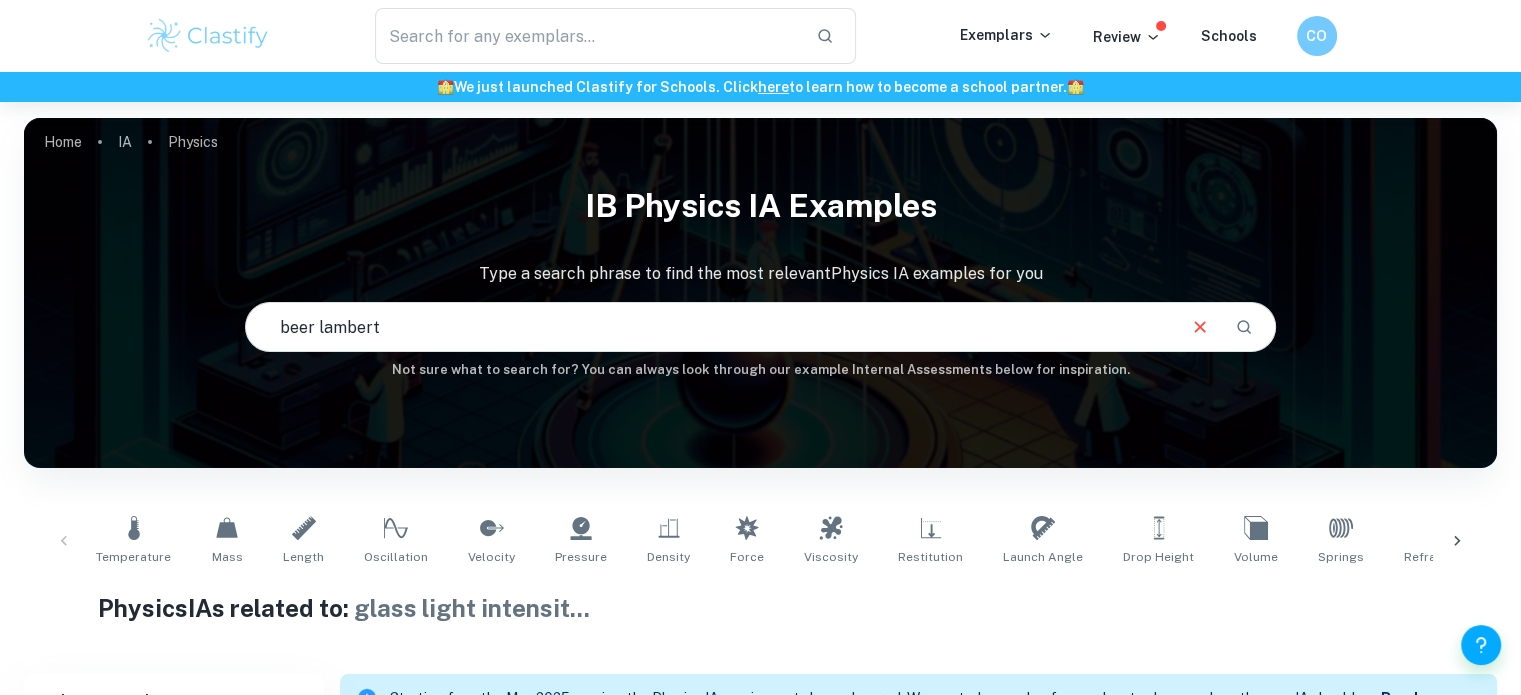 type on "beer lambert" 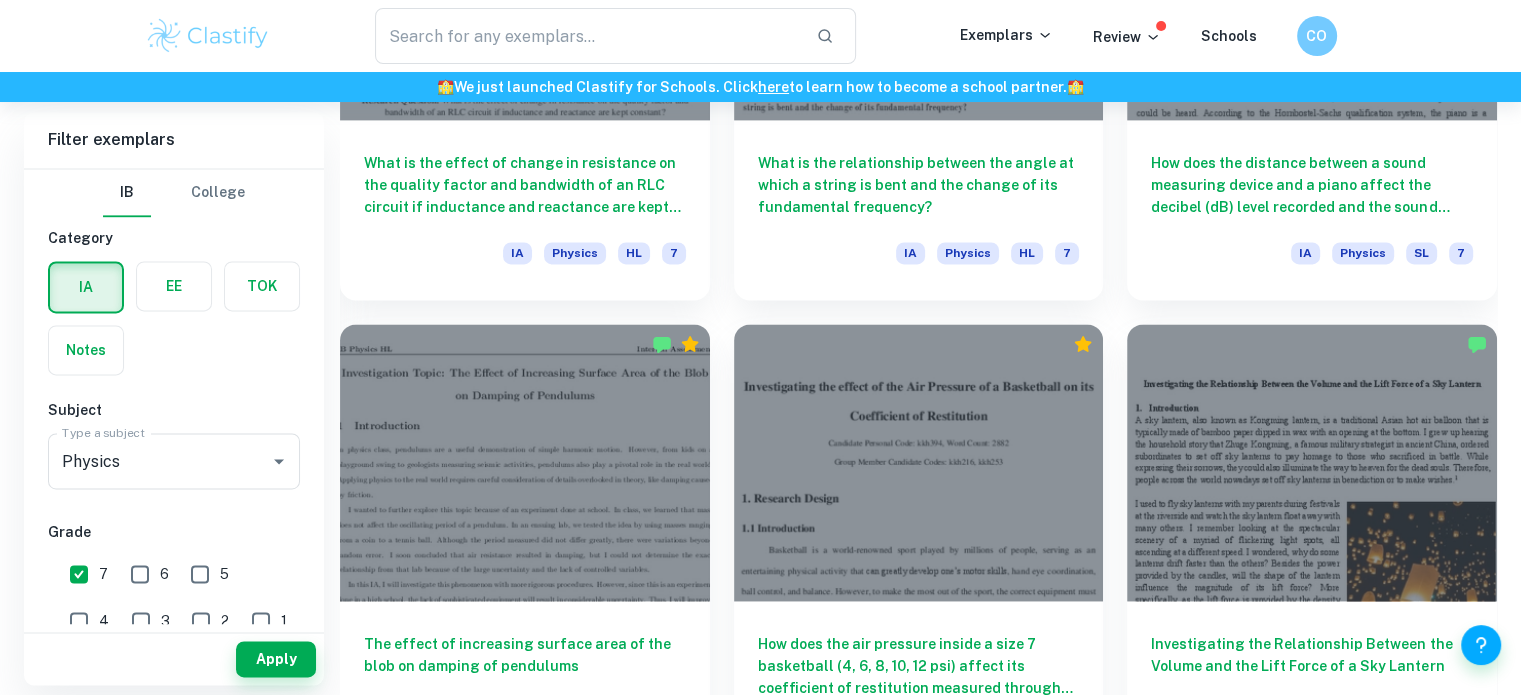scroll, scrollTop: 2823, scrollLeft: 0, axis: vertical 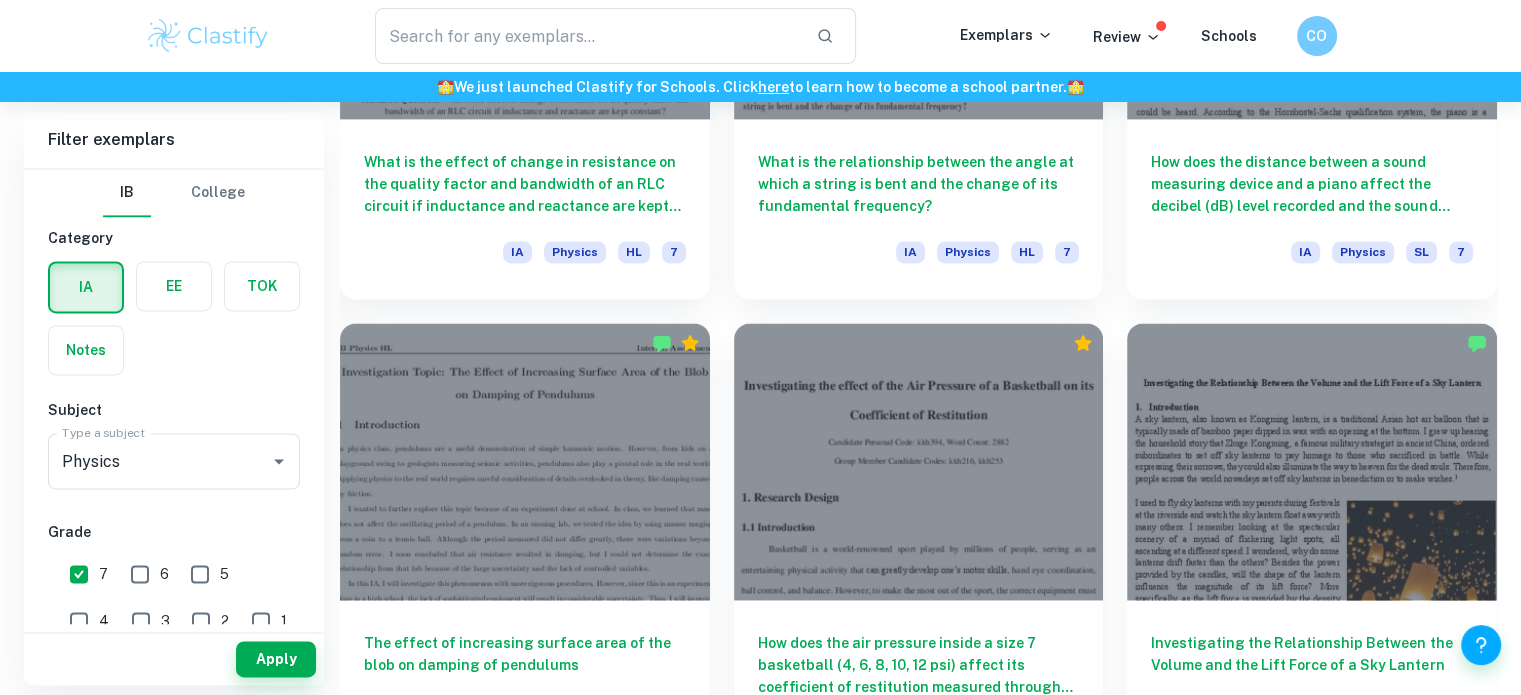 click on "CO" at bounding box center (1317, 36) 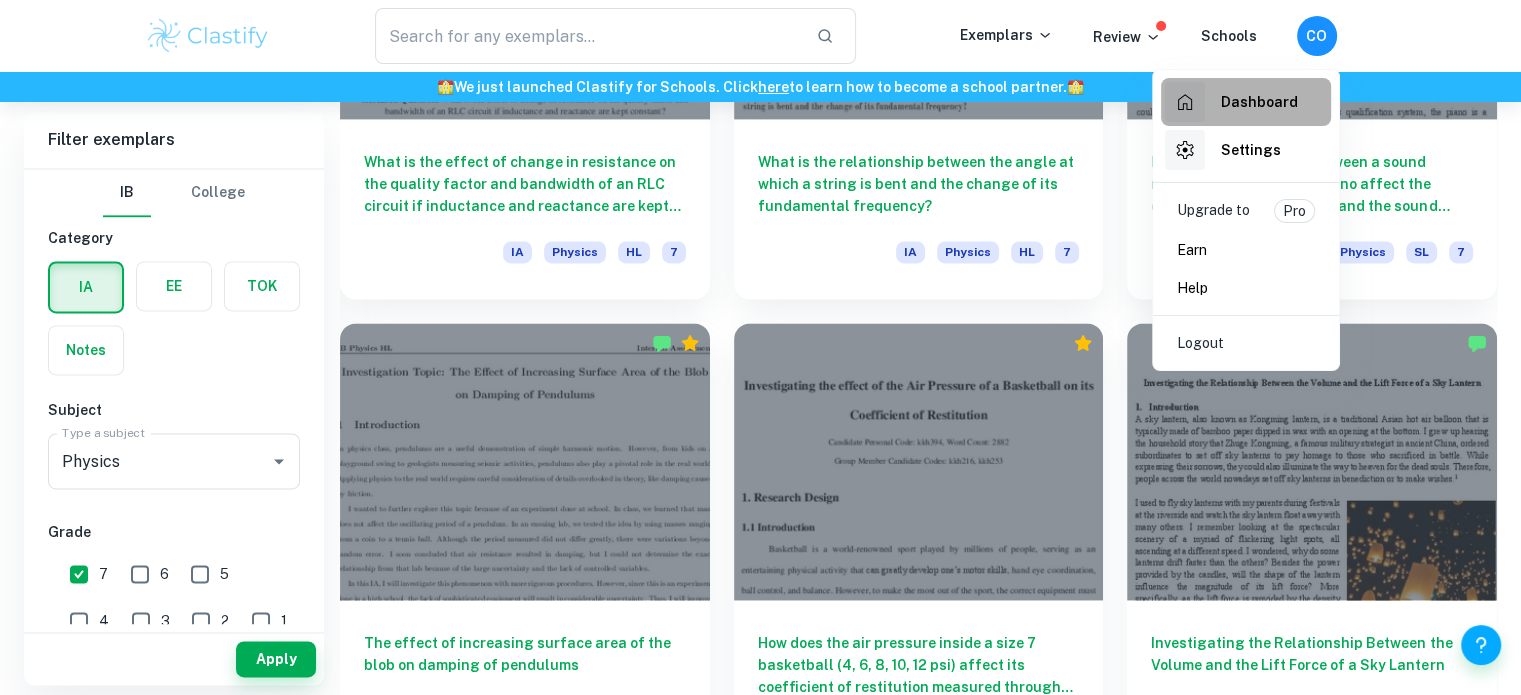 click on "Dashboard" at bounding box center [1259, 102] 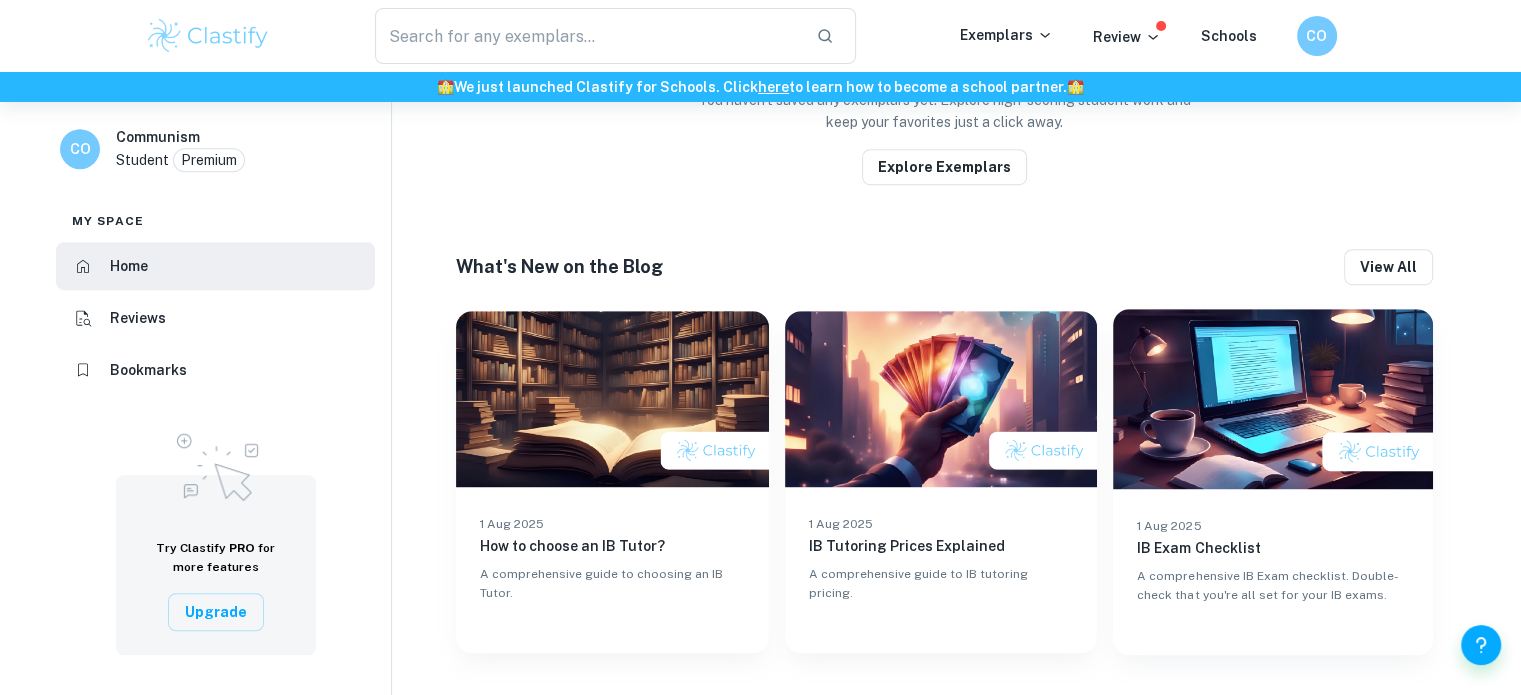 scroll, scrollTop: 0, scrollLeft: 0, axis: both 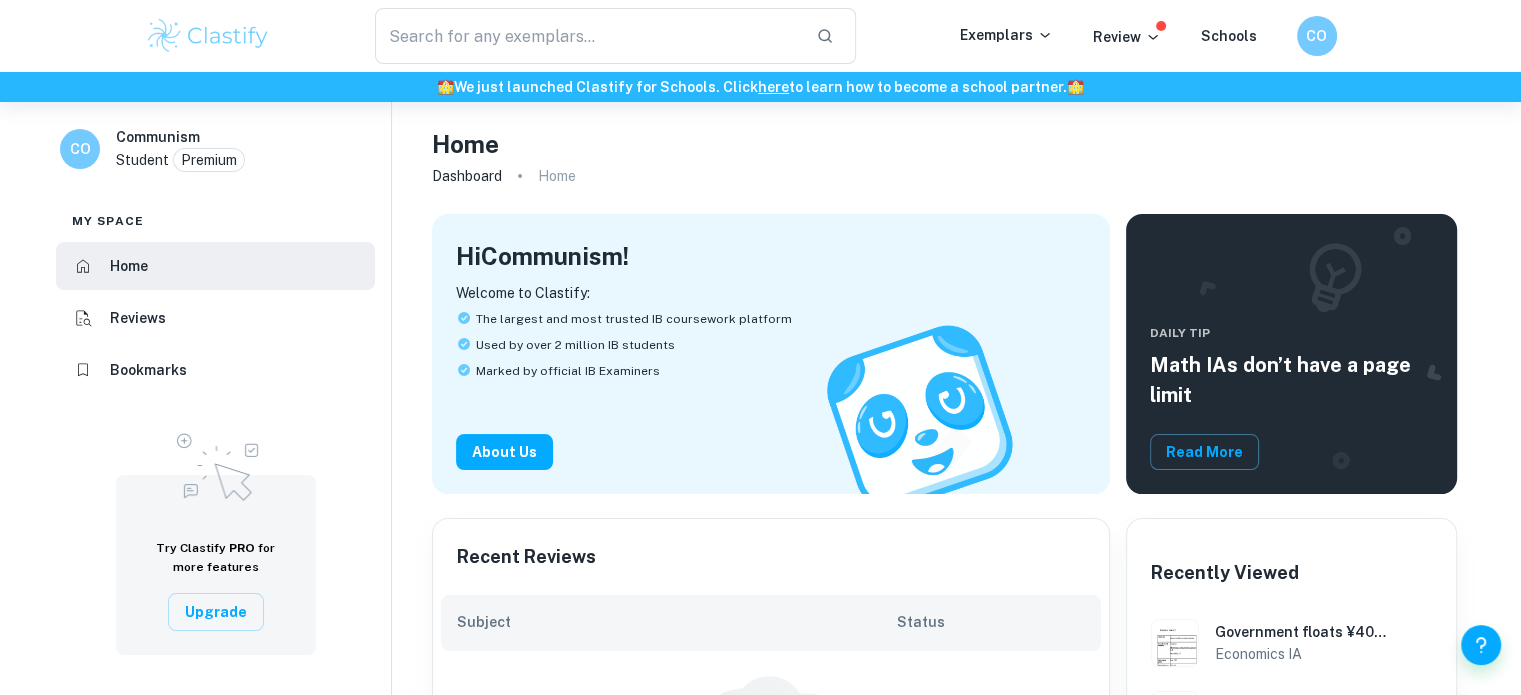 click on "Communism" at bounding box center (158, 137) 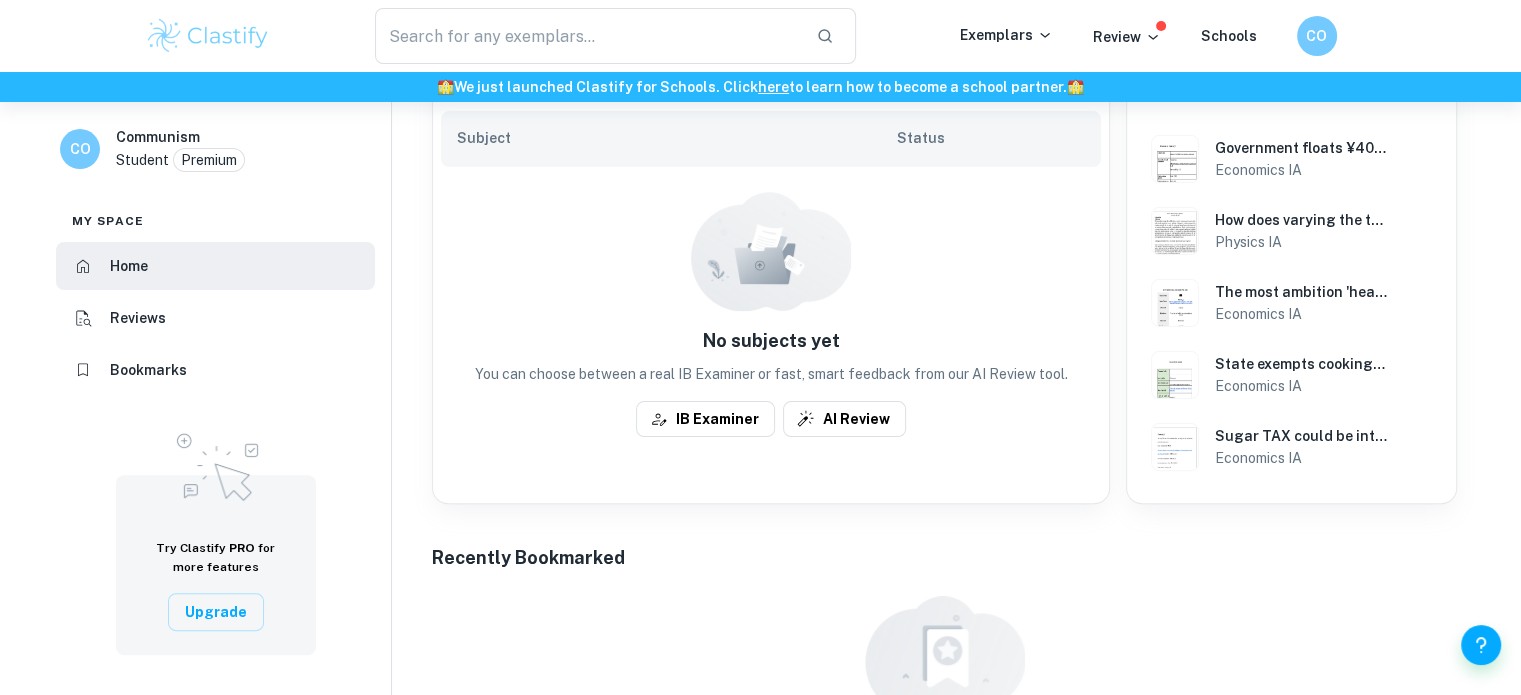 scroll, scrollTop: 500, scrollLeft: 0, axis: vertical 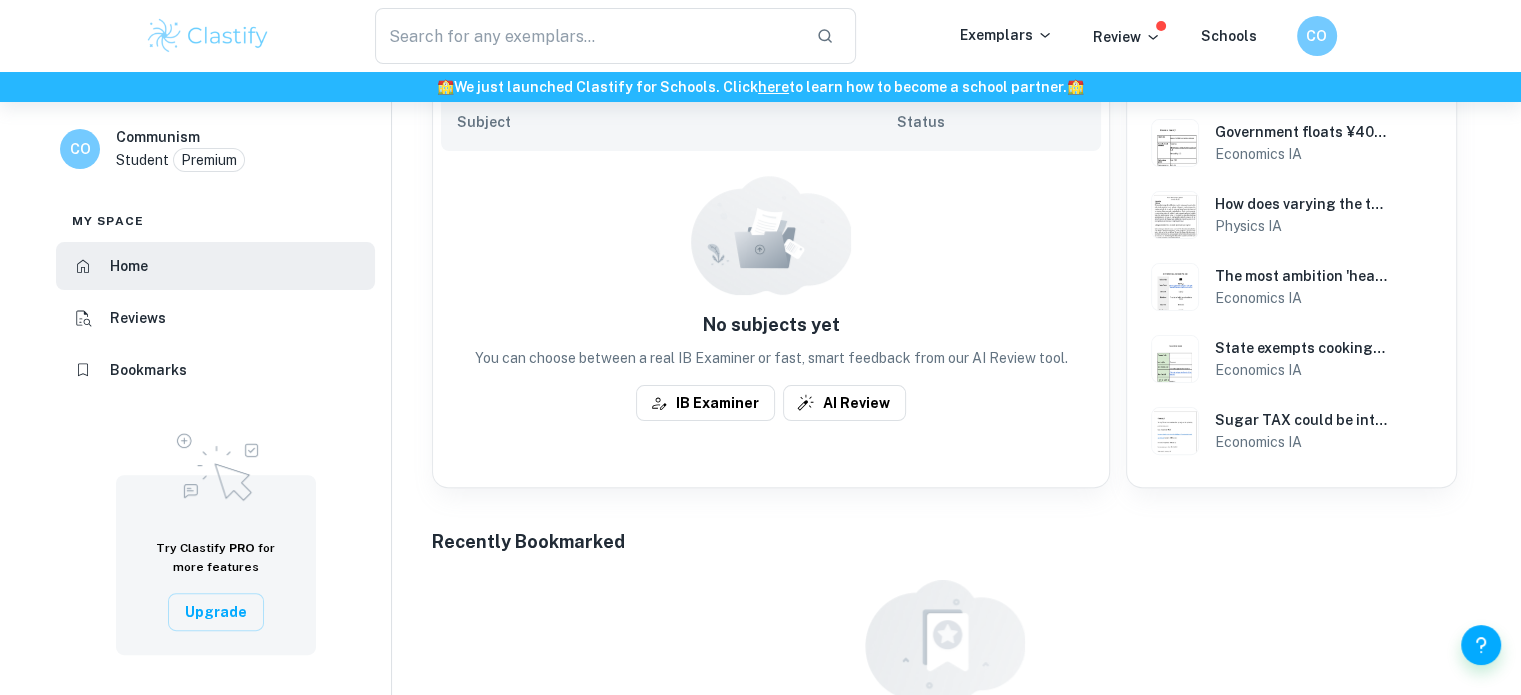 click on "CO" at bounding box center [80, 149] 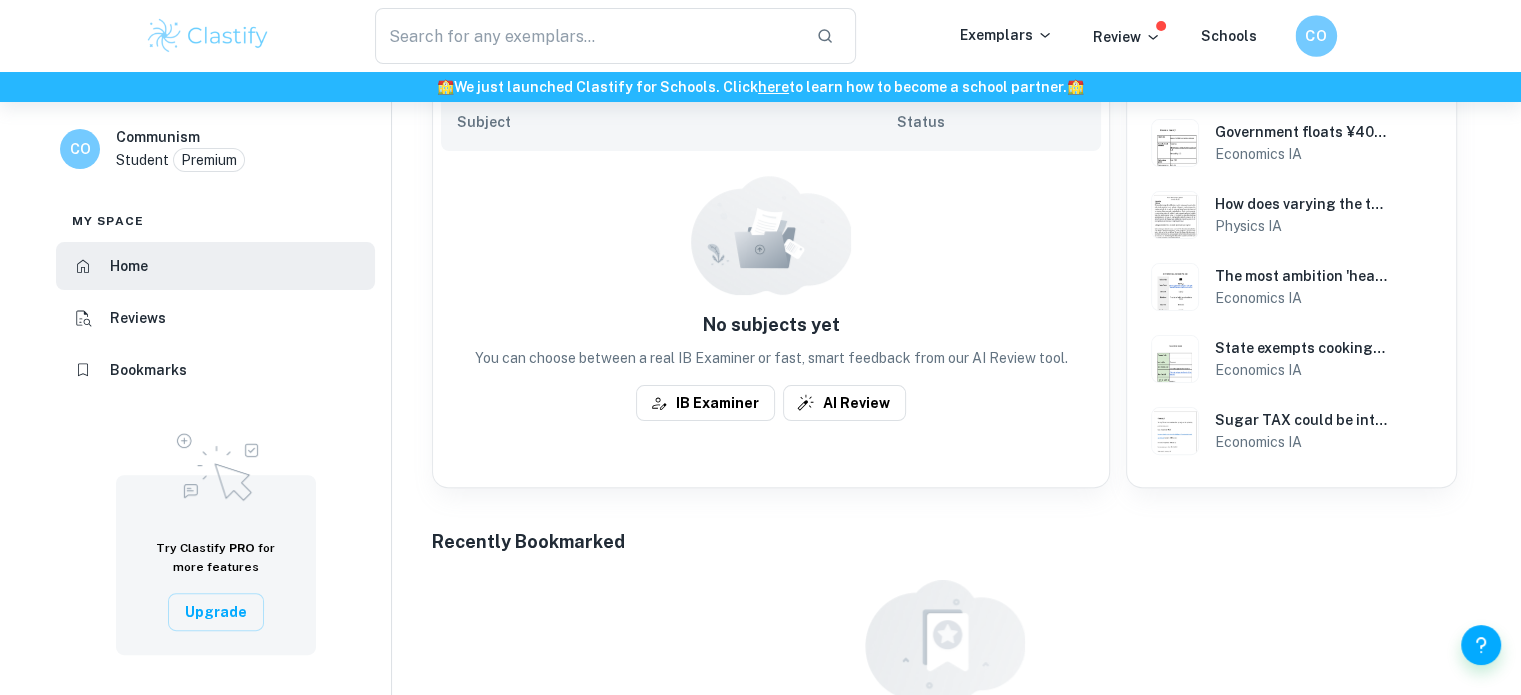 click on "CO" at bounding box center (1336, 36) 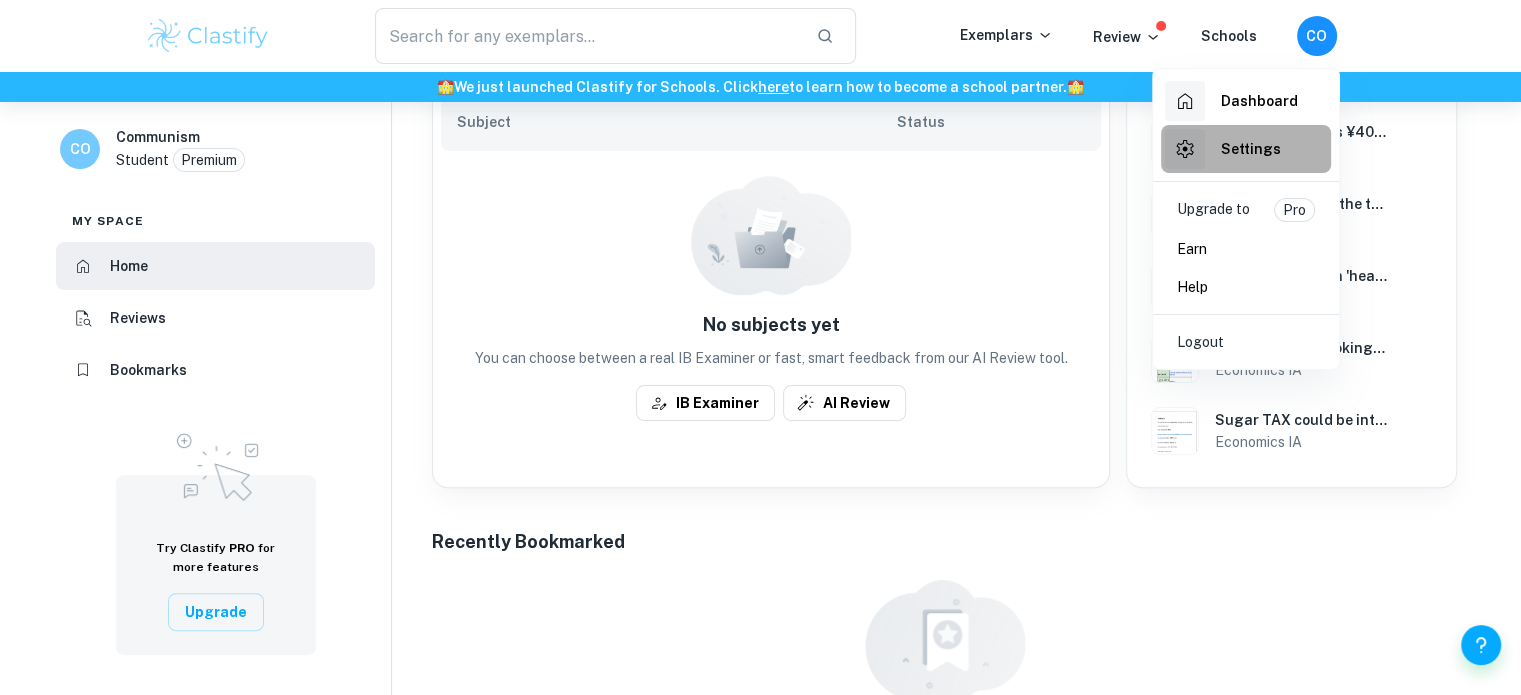click on "Settings" at bounding box center (1223, 149) 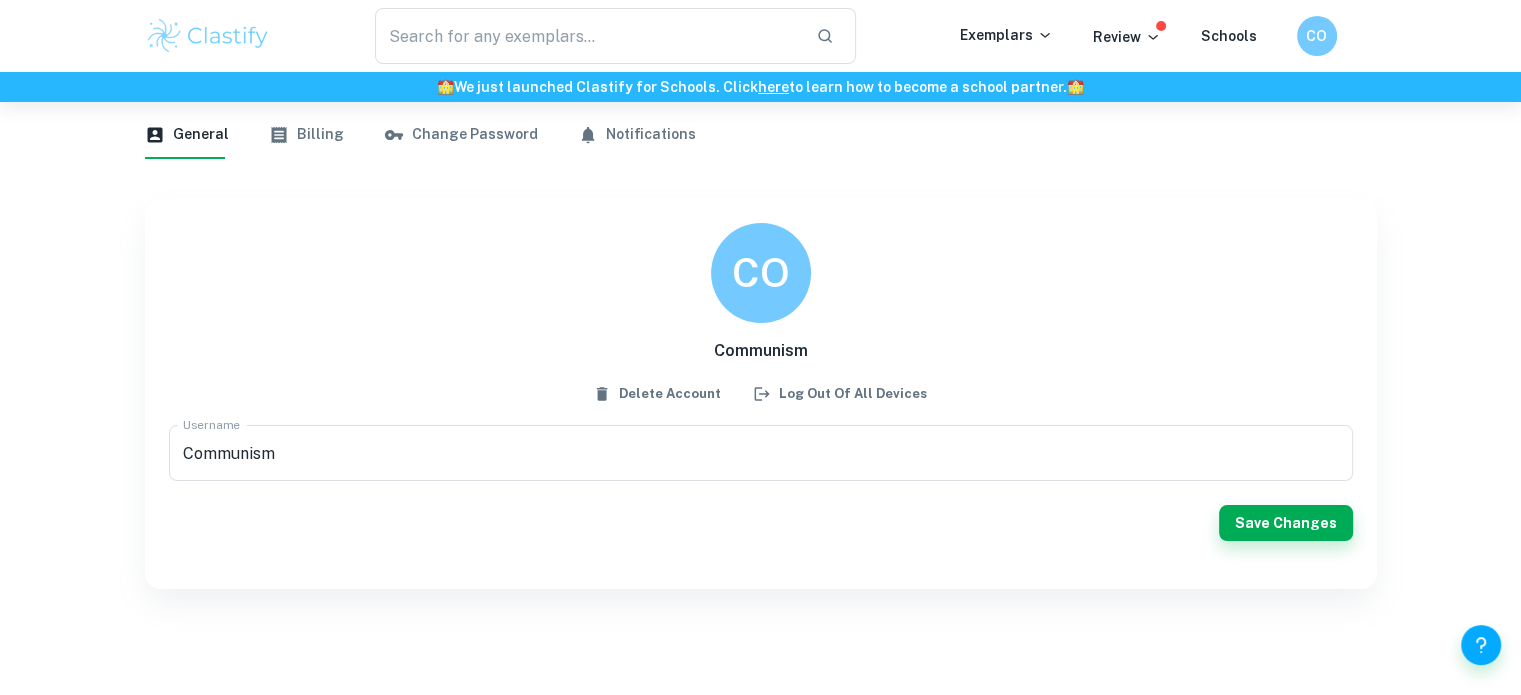 scroll, scrollTop: 102, scrollLeft: 0, axis: vertical 